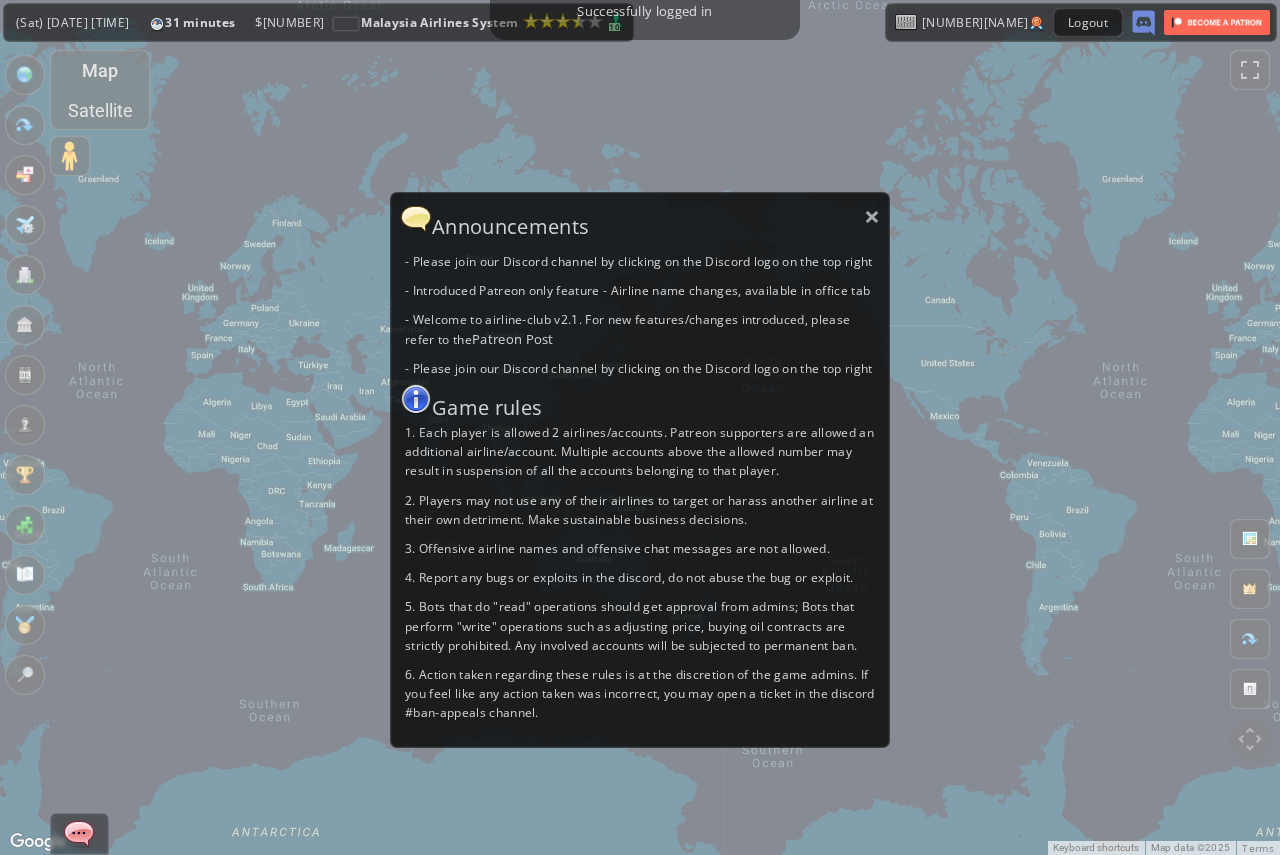scroll, scrollTop: 0, scrollLeft: 0, axis: both 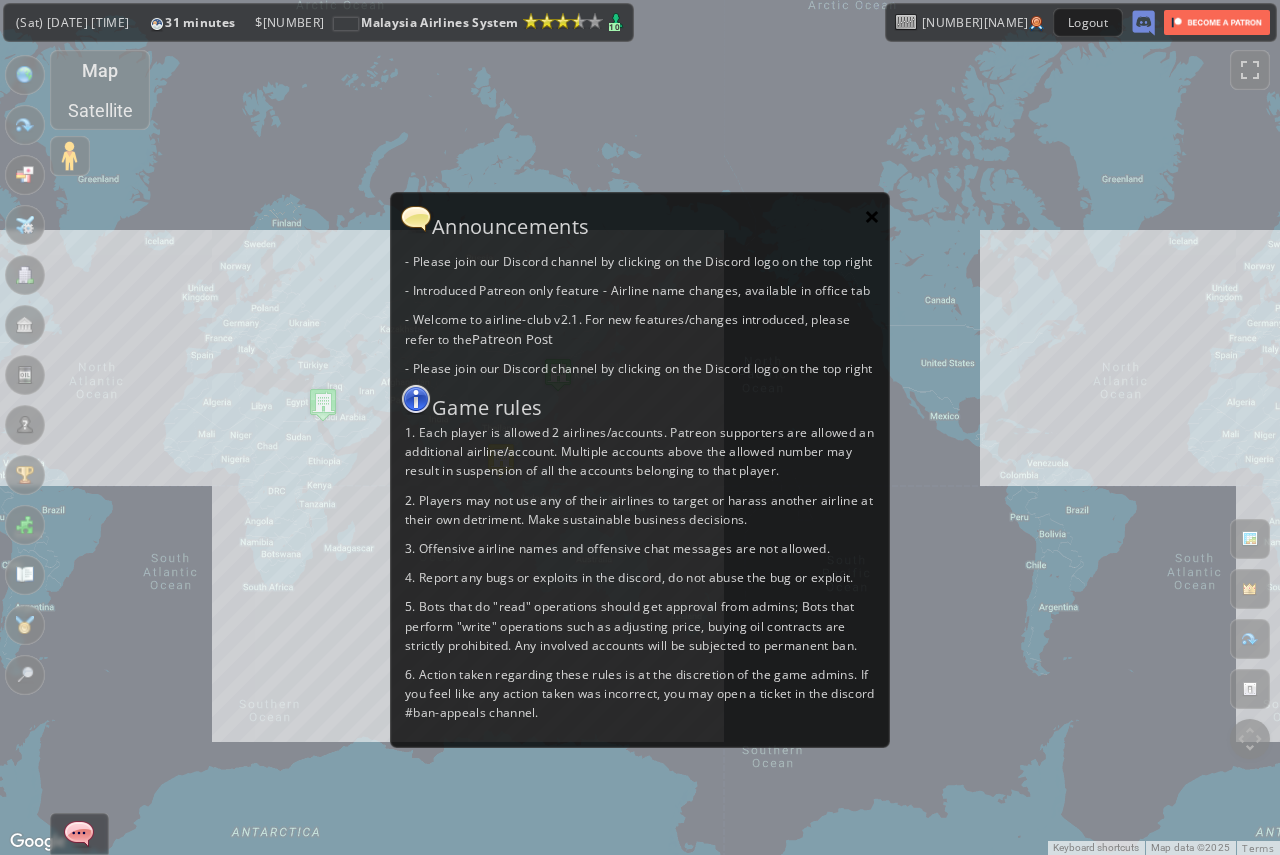 click on "×" at bounding box center [872, 216] 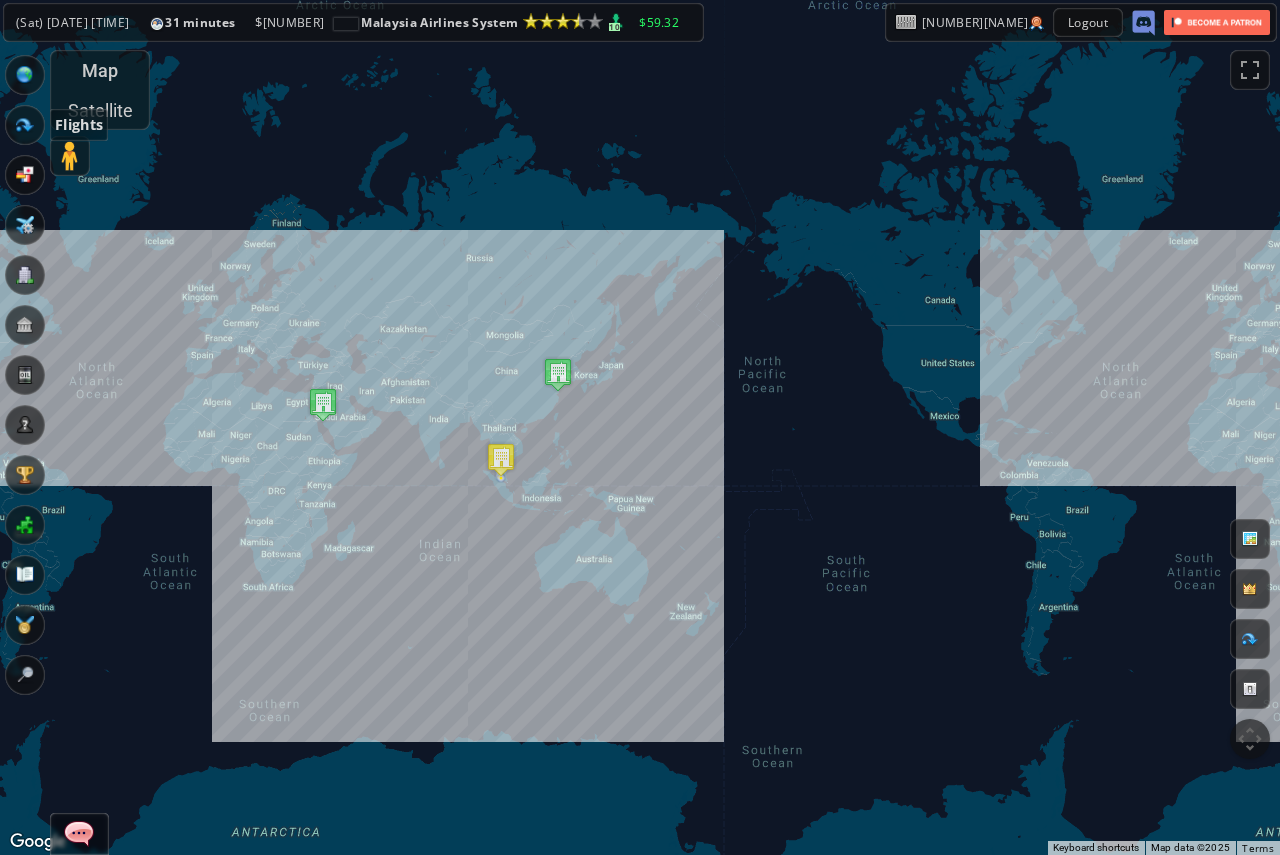 click at bounding box center (25, 125) 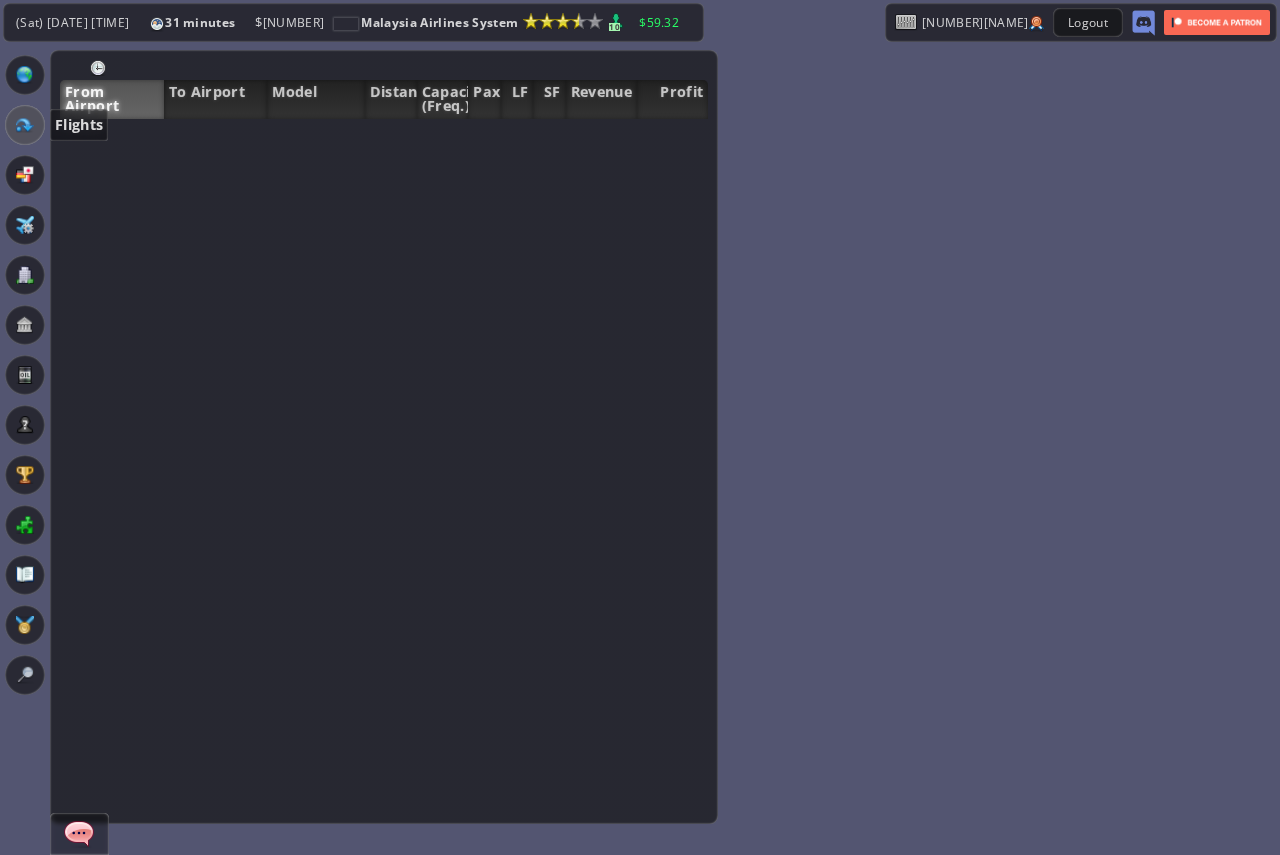 click at bounding box center [25, 125] 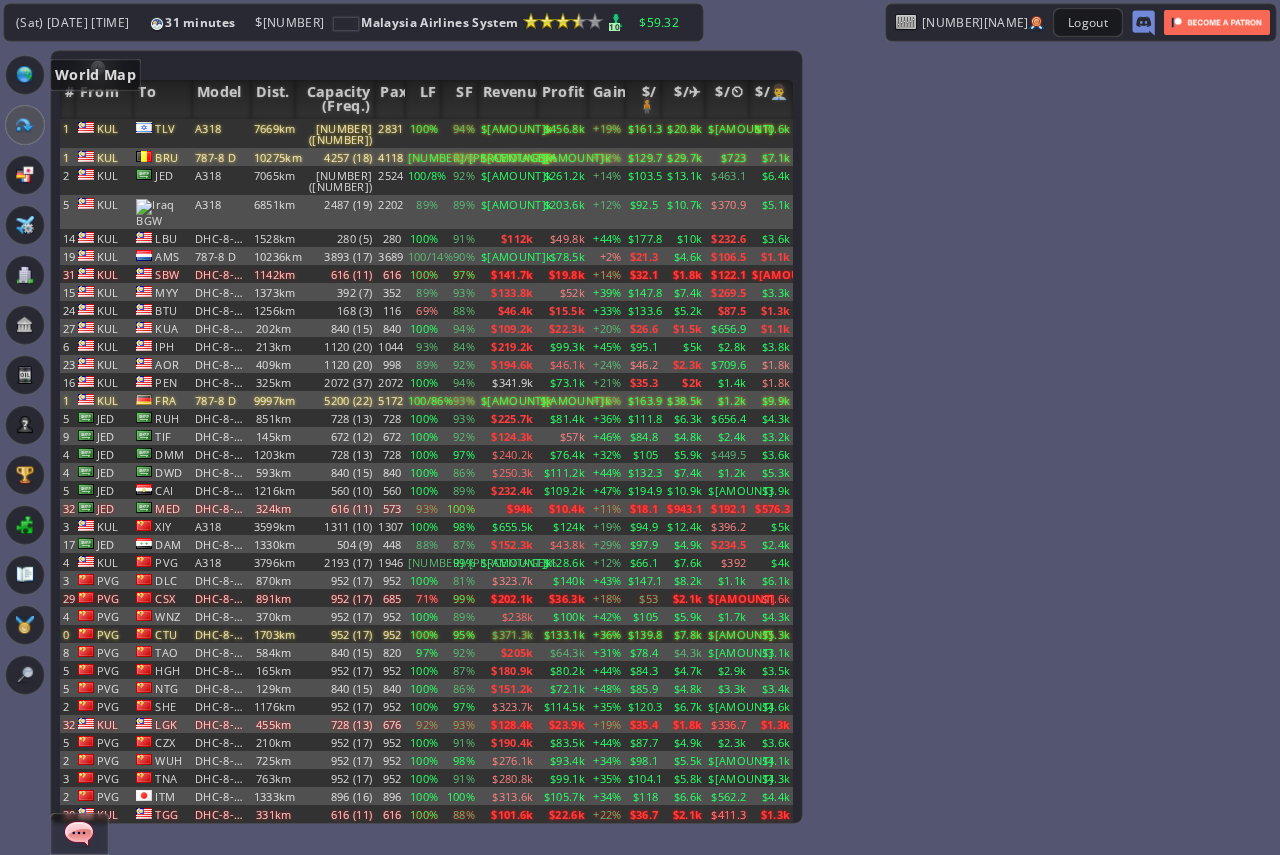 click at bounding box center (25, 75) 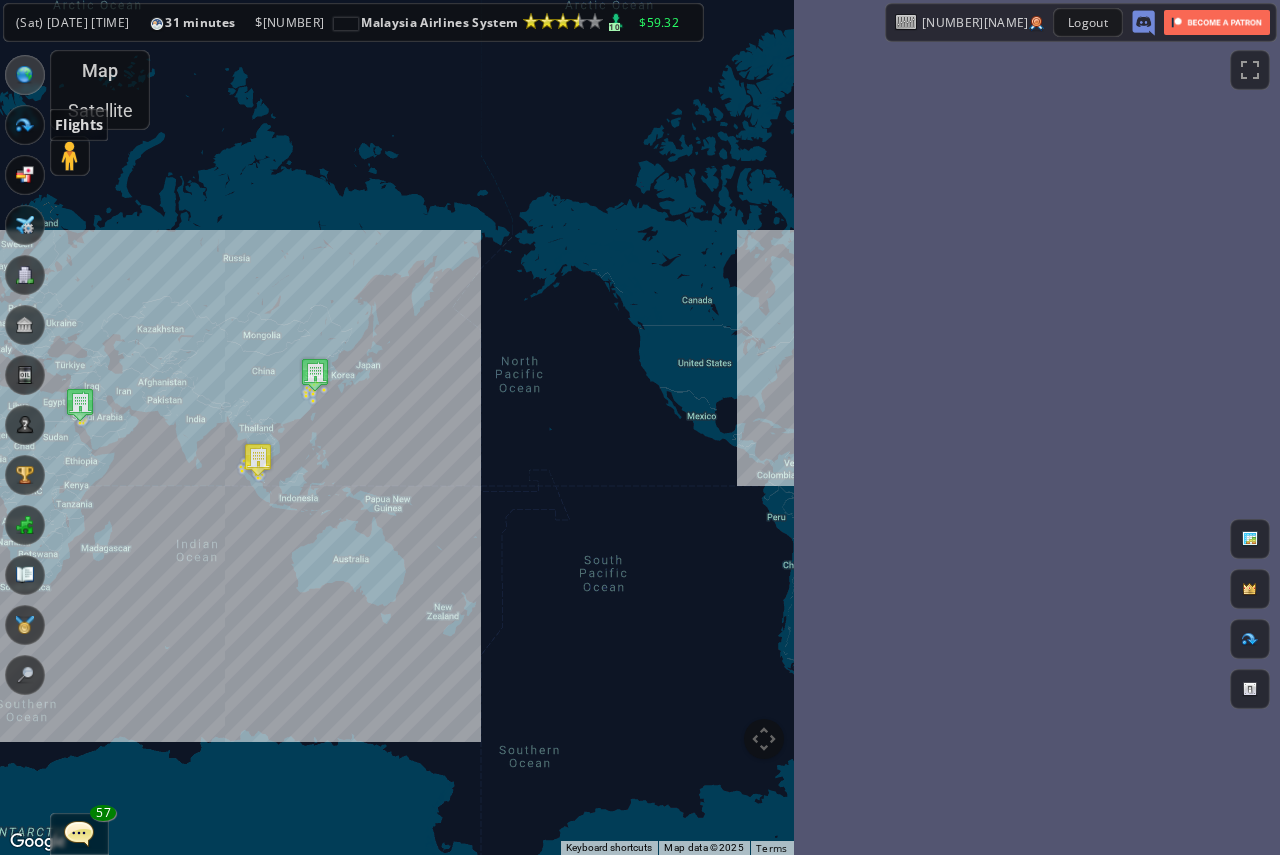 click at bounding box center (25, 125) 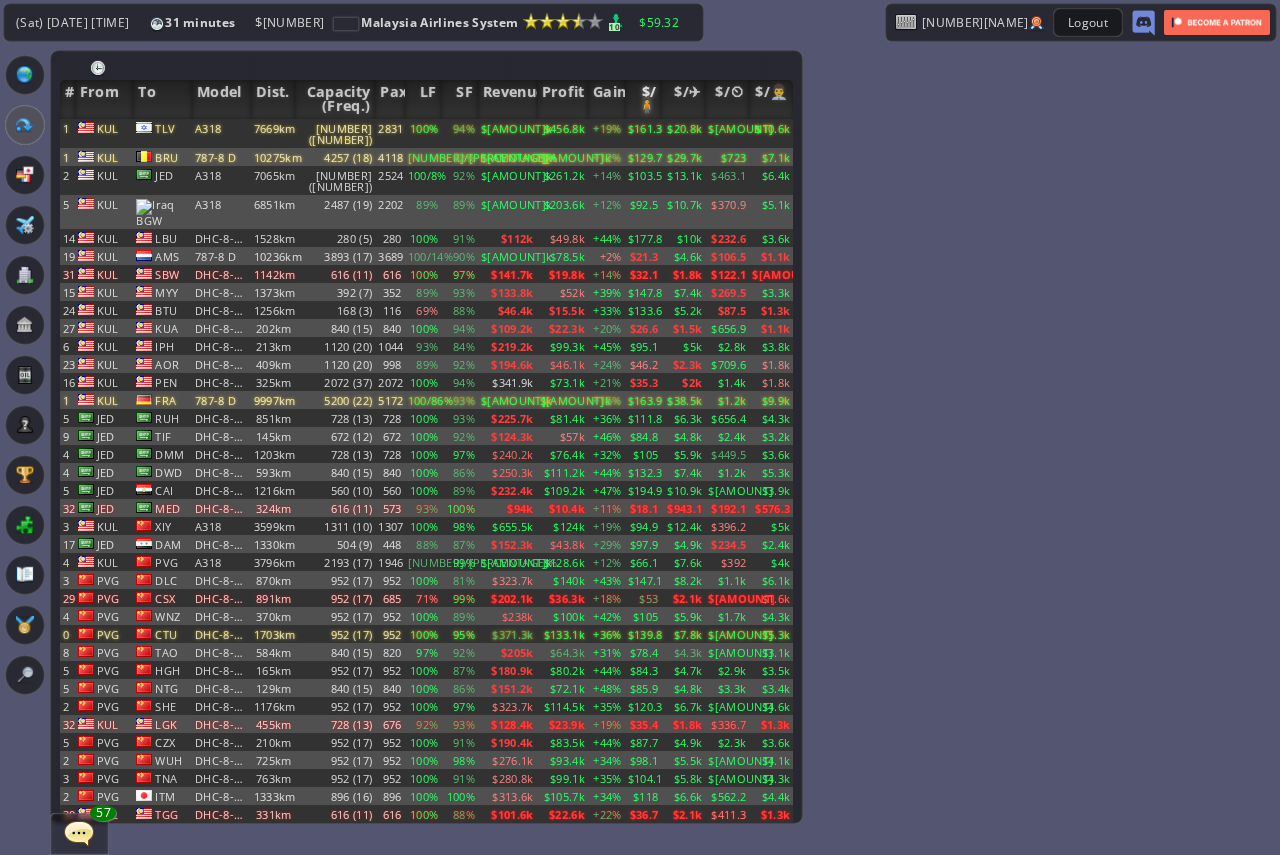 click on "$/🧍" at bounding box center [643, 99] 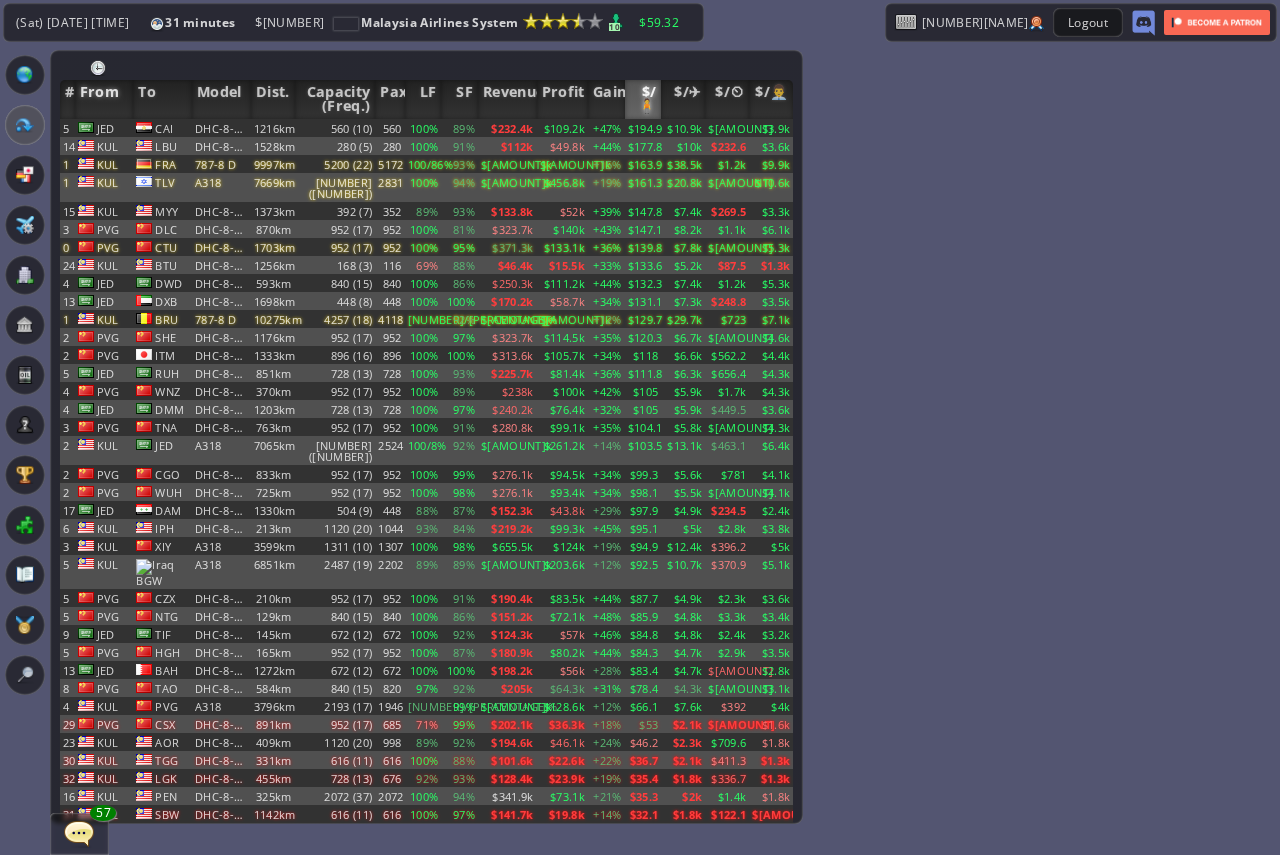 click on "From" at bounding box center (104, 99) 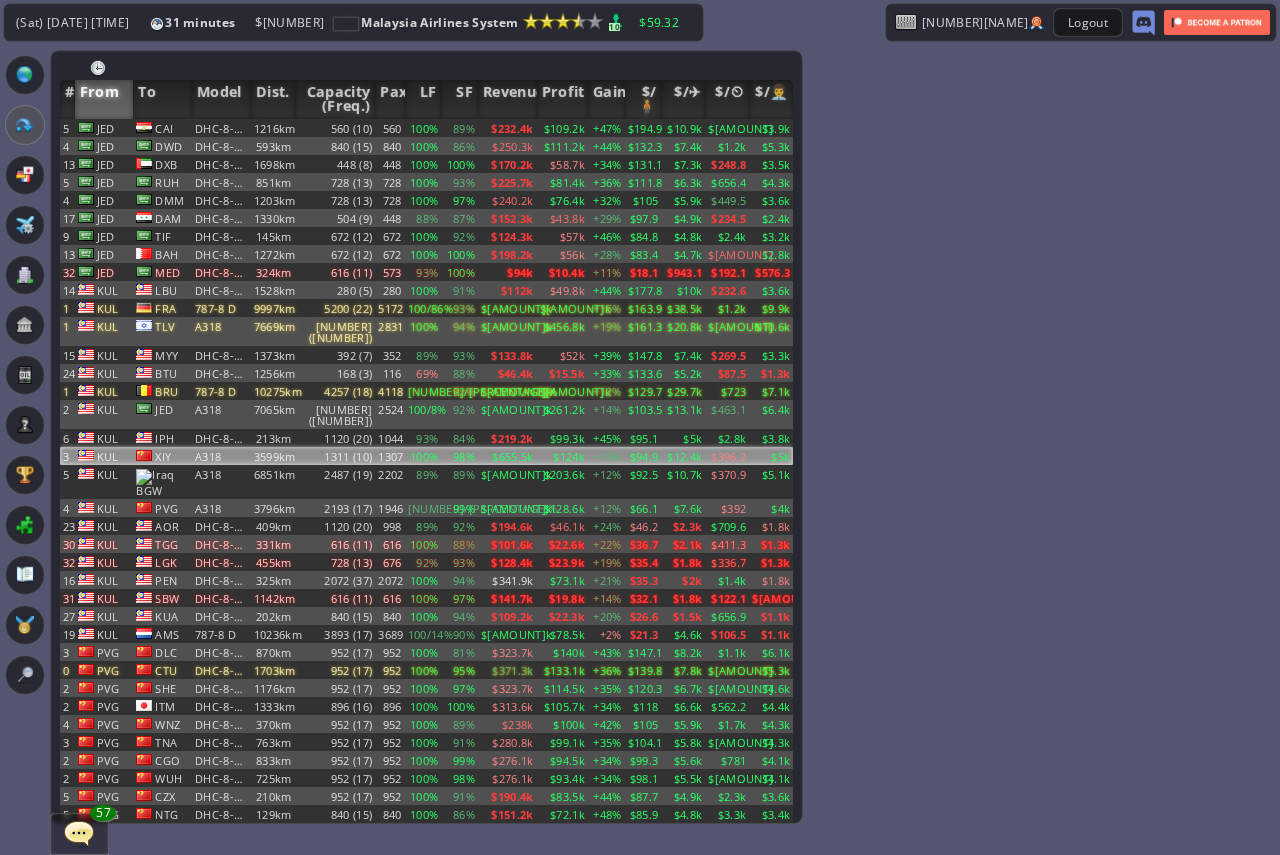 click on "3599km" at bounding box center [273, 128] 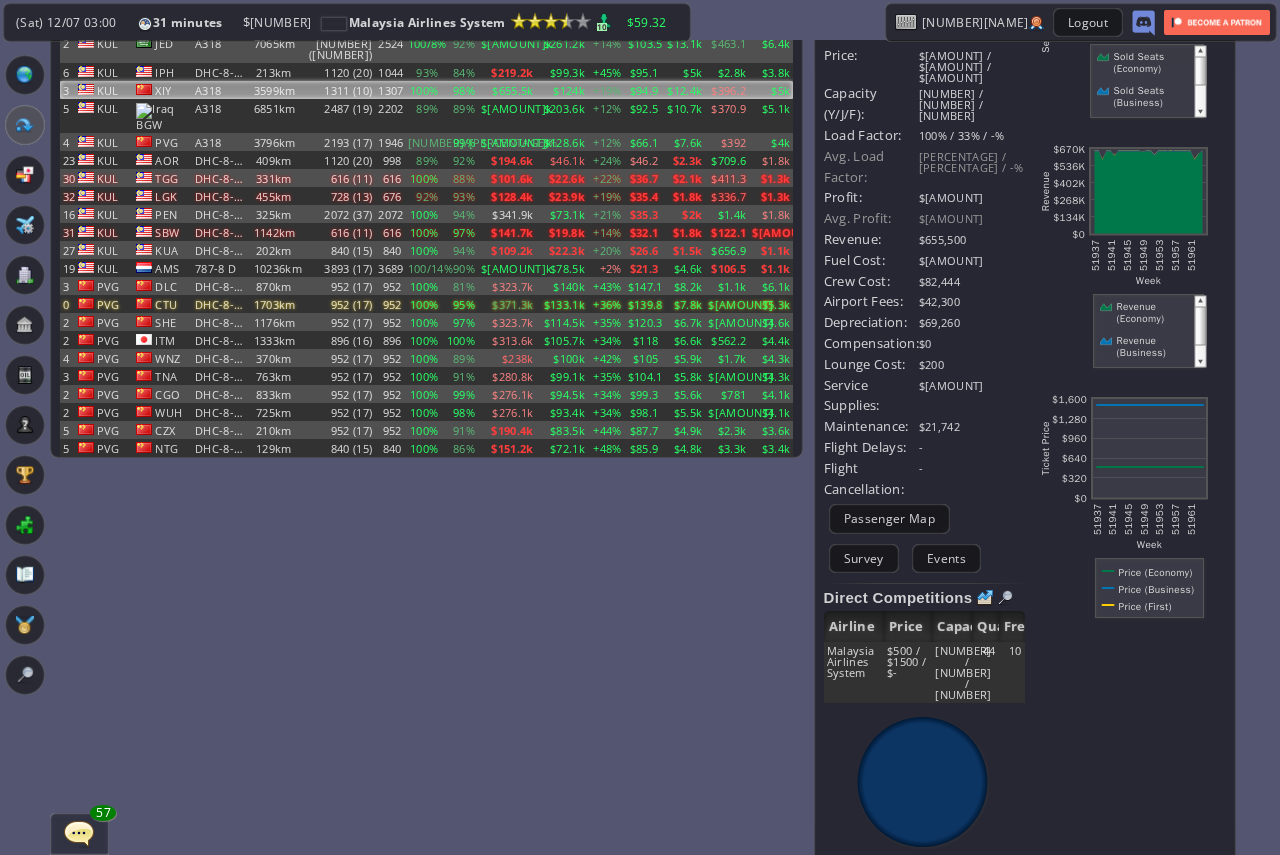 scroll, scrollTop: 0, scrollLeft: 0, axis: both 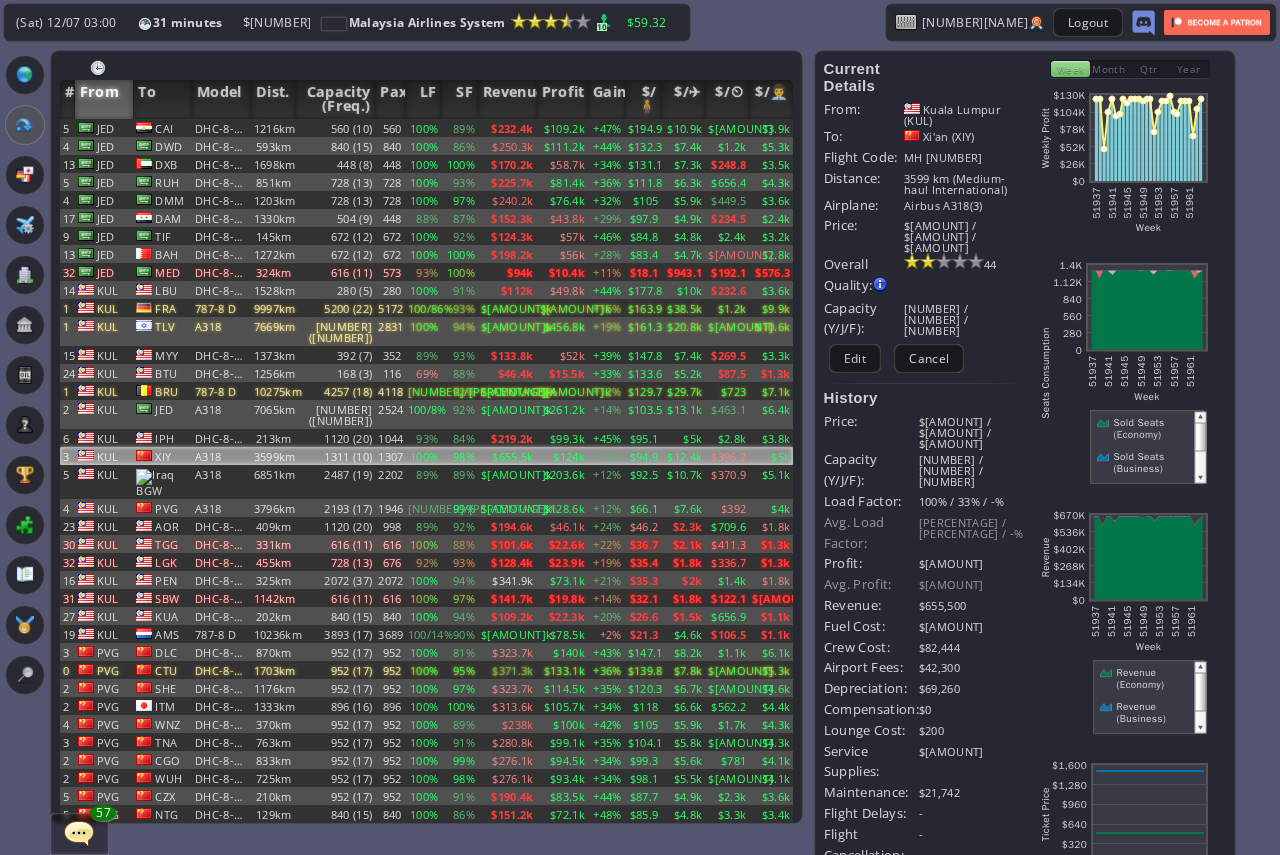 click on "Month" at bounding box center [1110, 69] 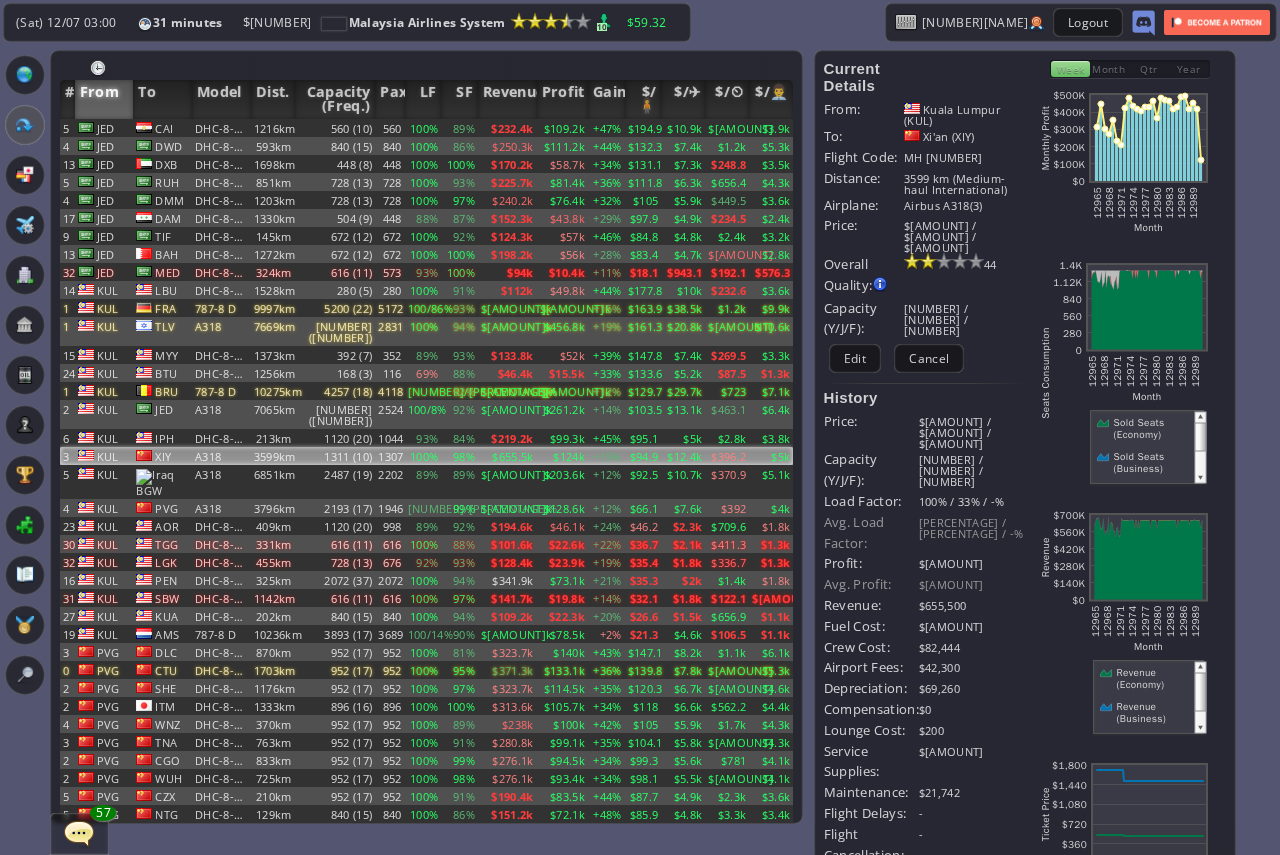 click on "Qtr" at bounding box center (1150, 69) 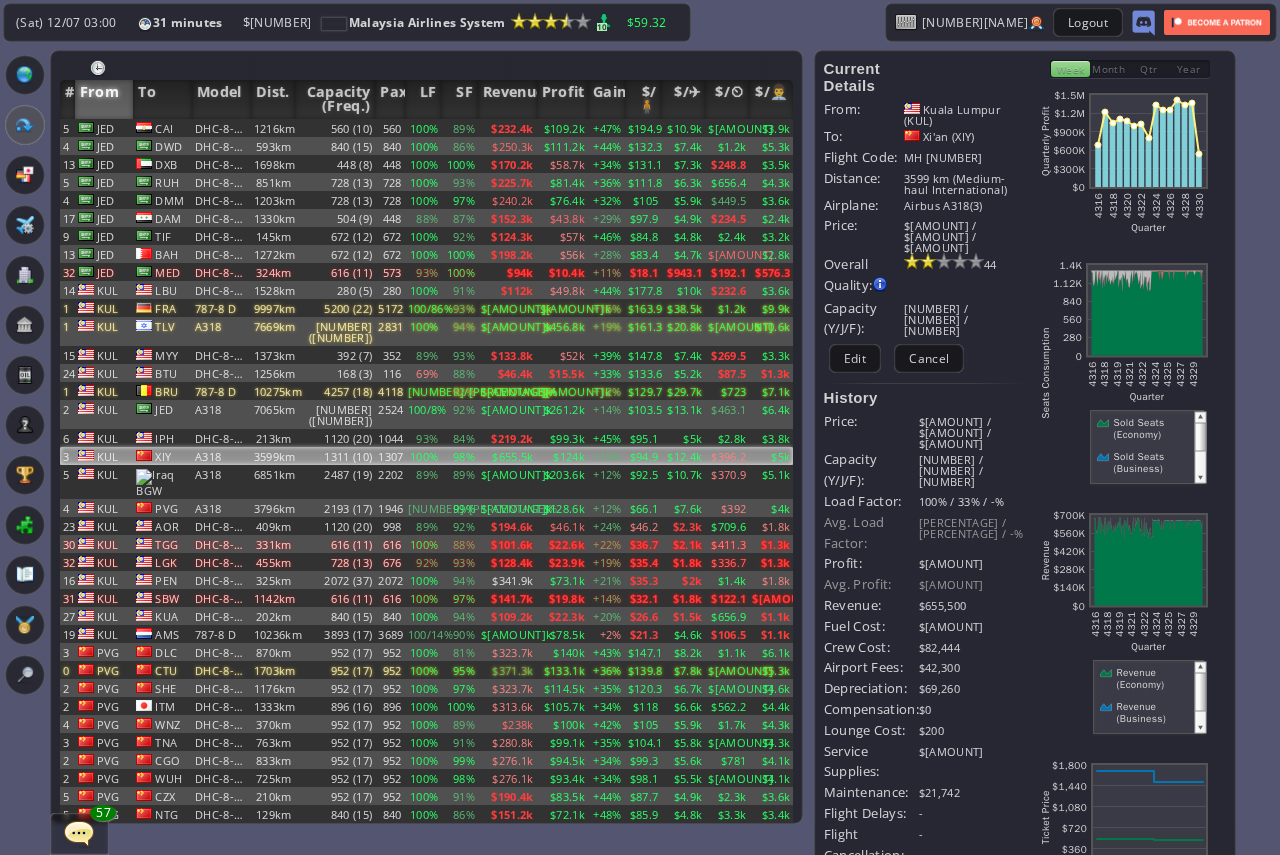 click on "Week" at bounding box center [1070, 69] 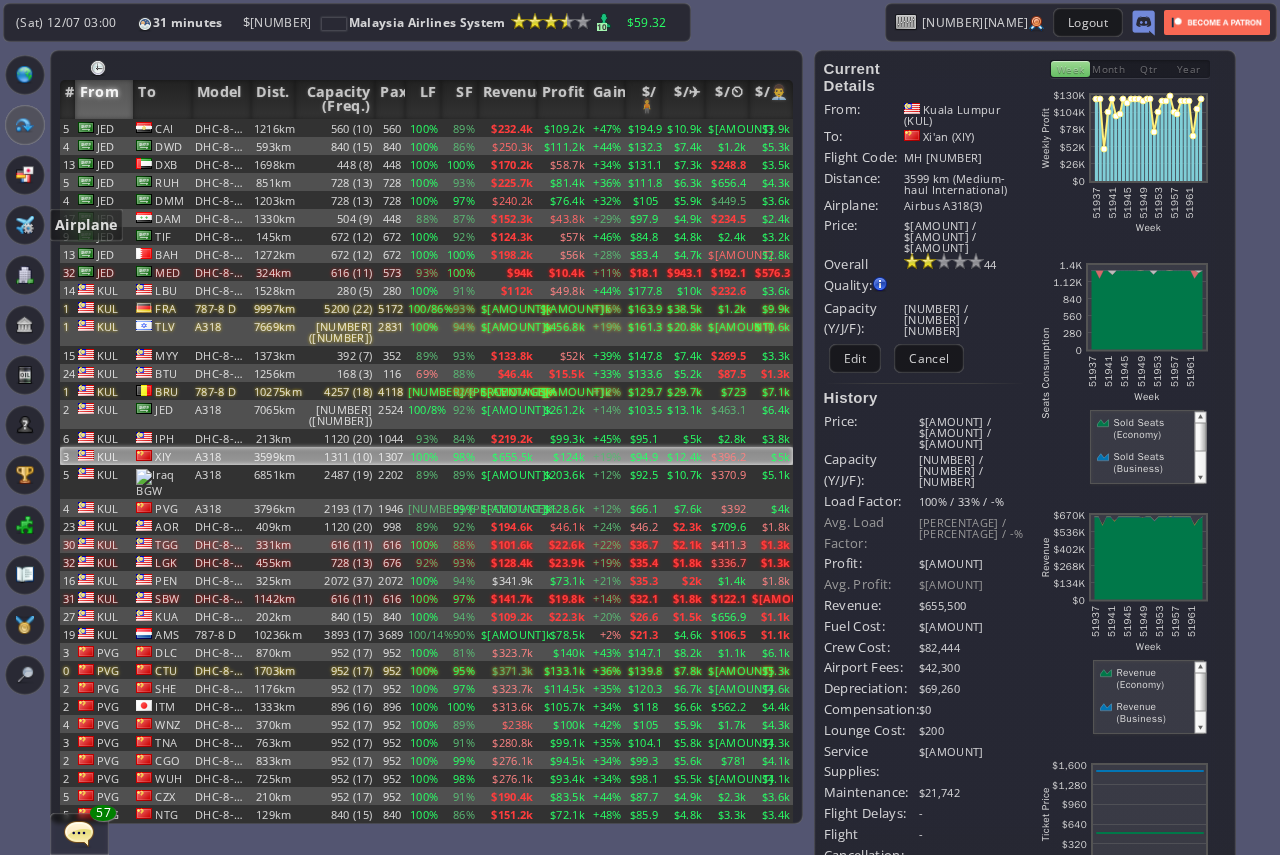 click at bounding box center [25, 225] 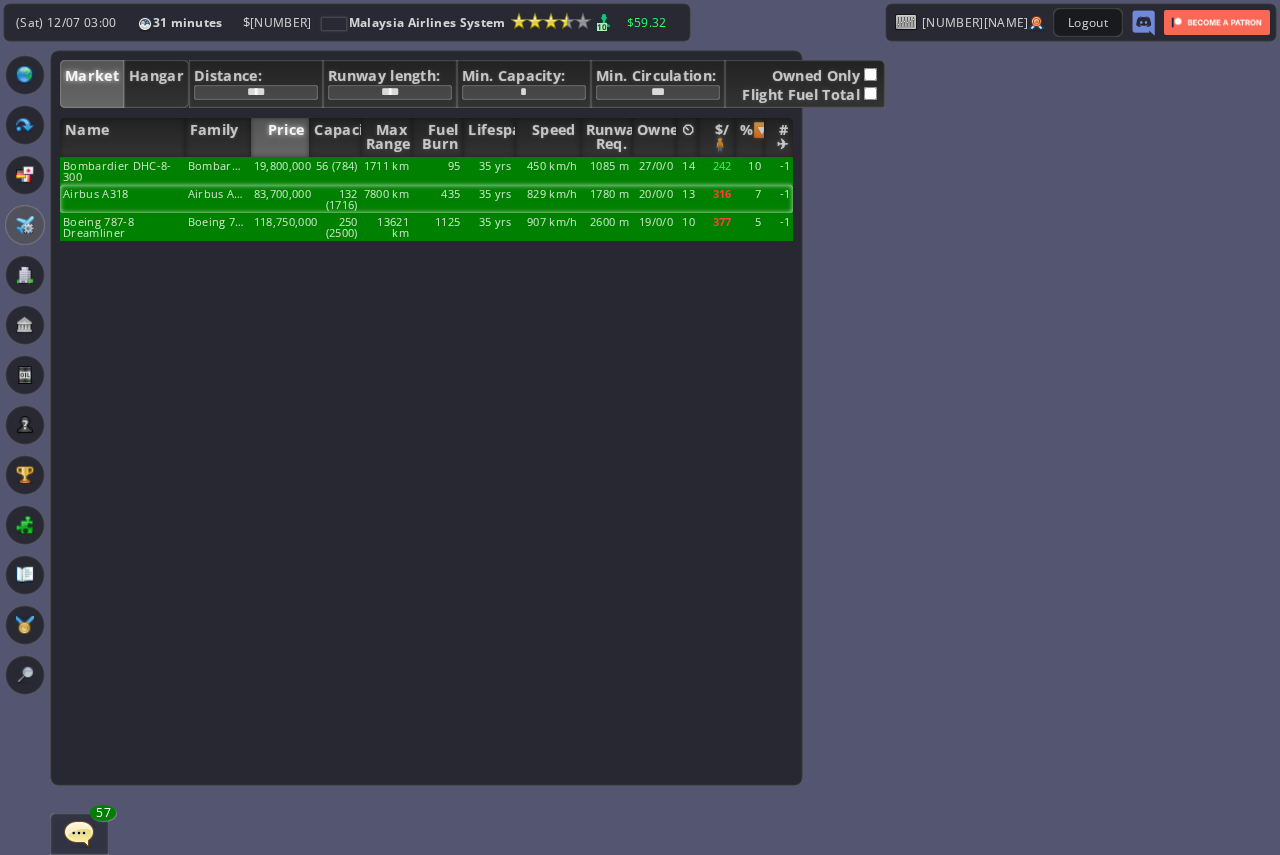 click on "Airbus A318" at bounding box center (122, 171) 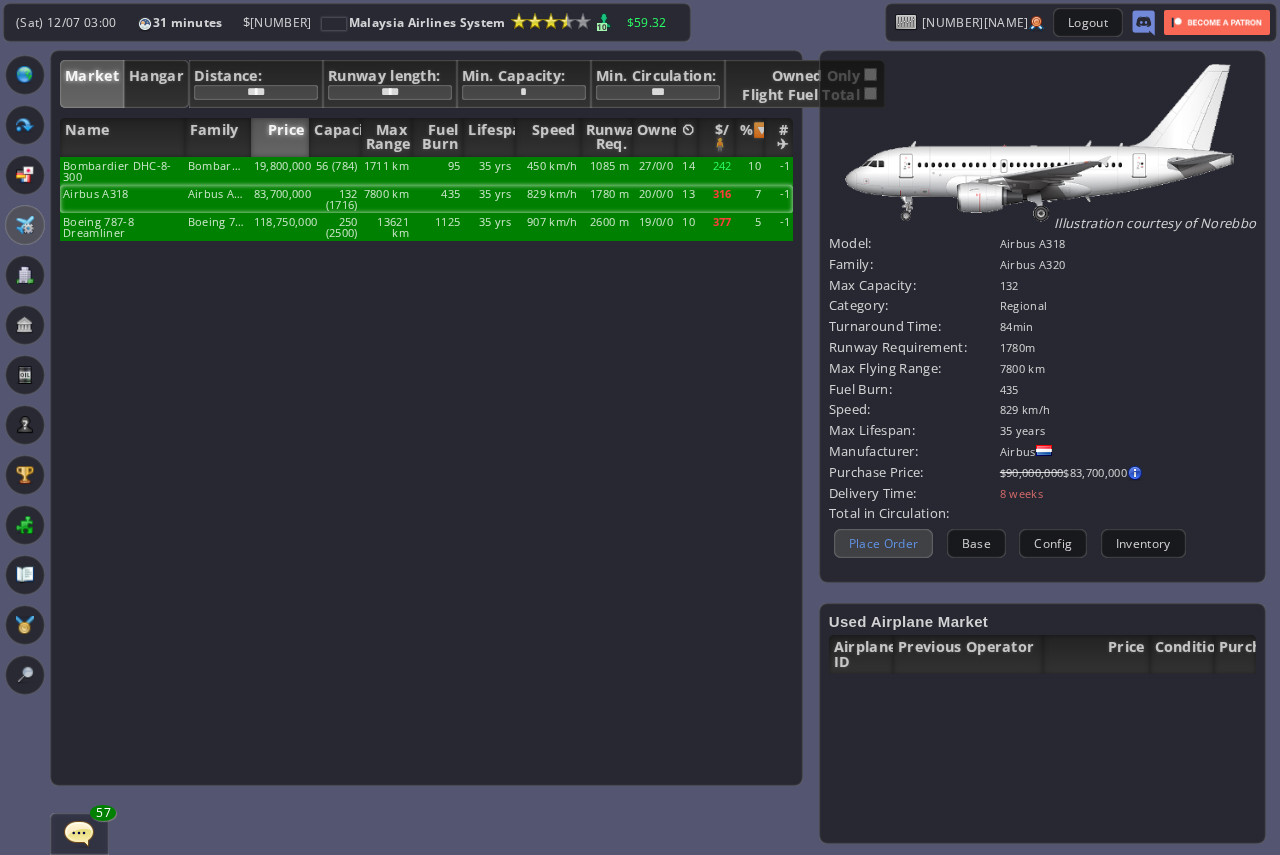 click on "Place Order" at bounding box center (884, 543) 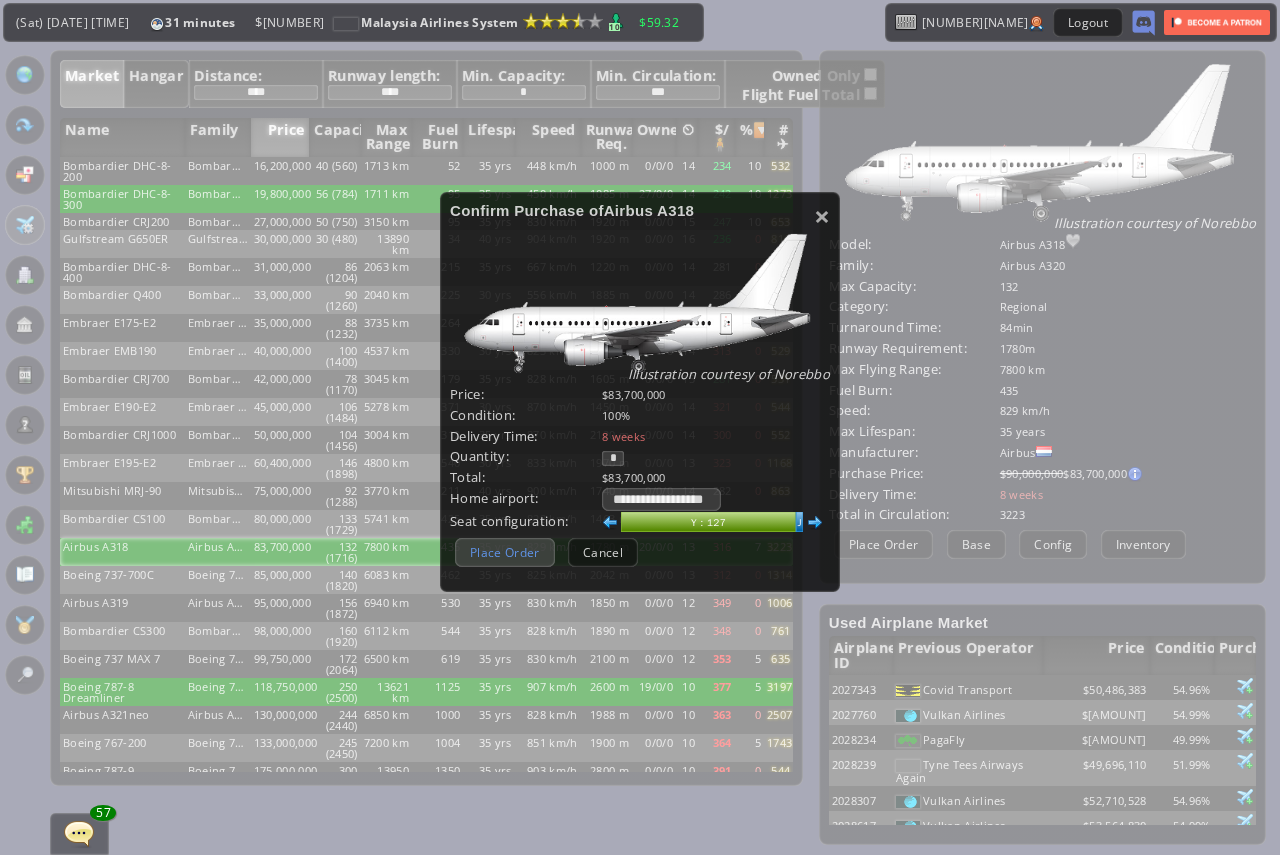 click on "Place Order" at bounding box center [505, 552] 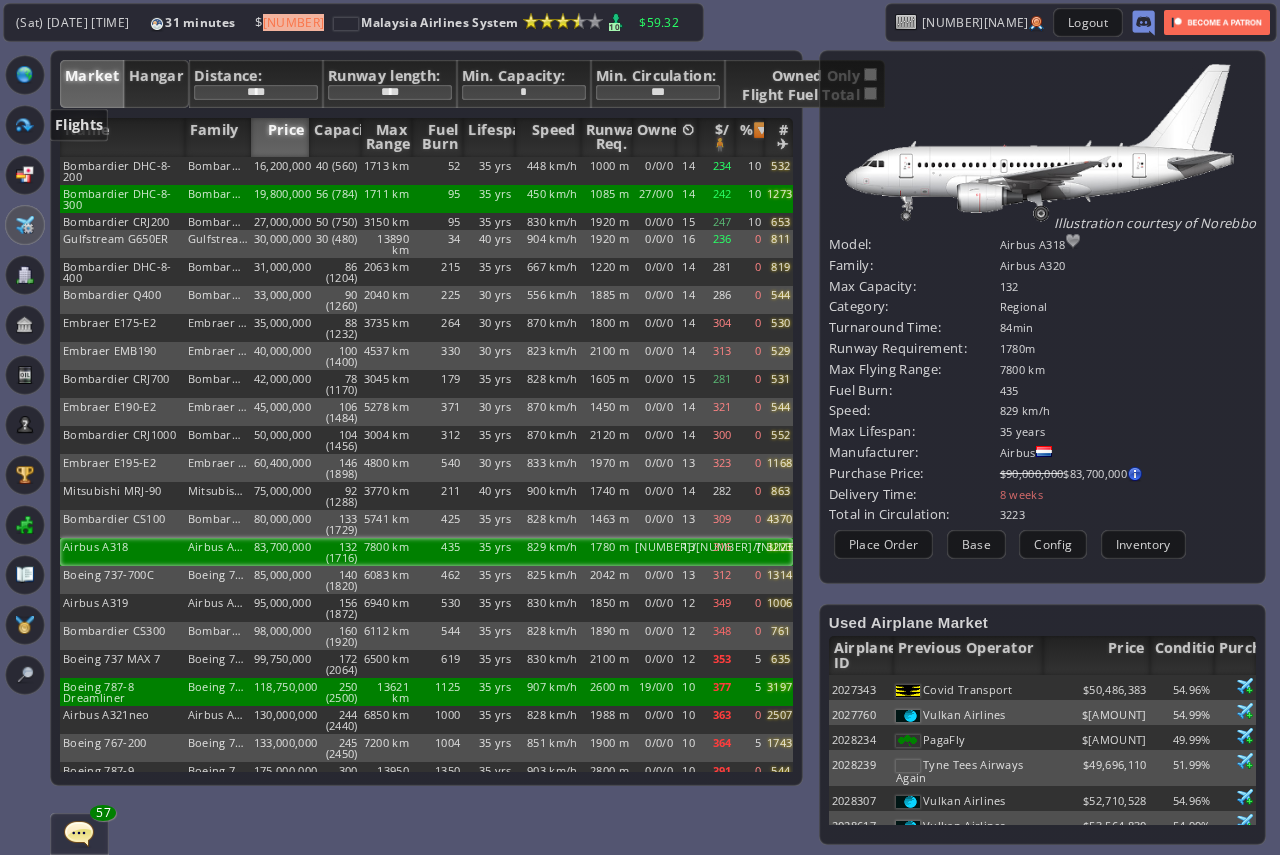 click at bounding box center (25, 125) 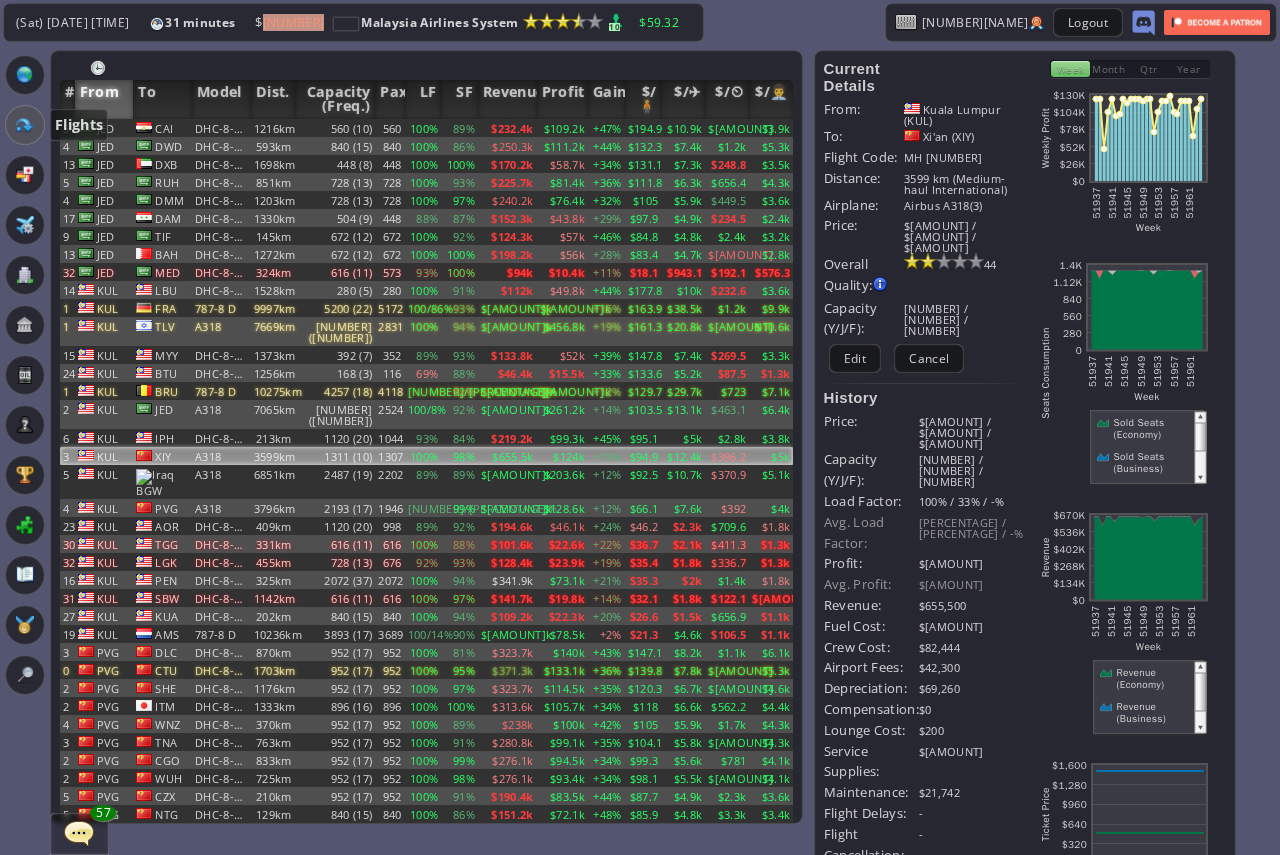 click at bounding box center [25, 125] 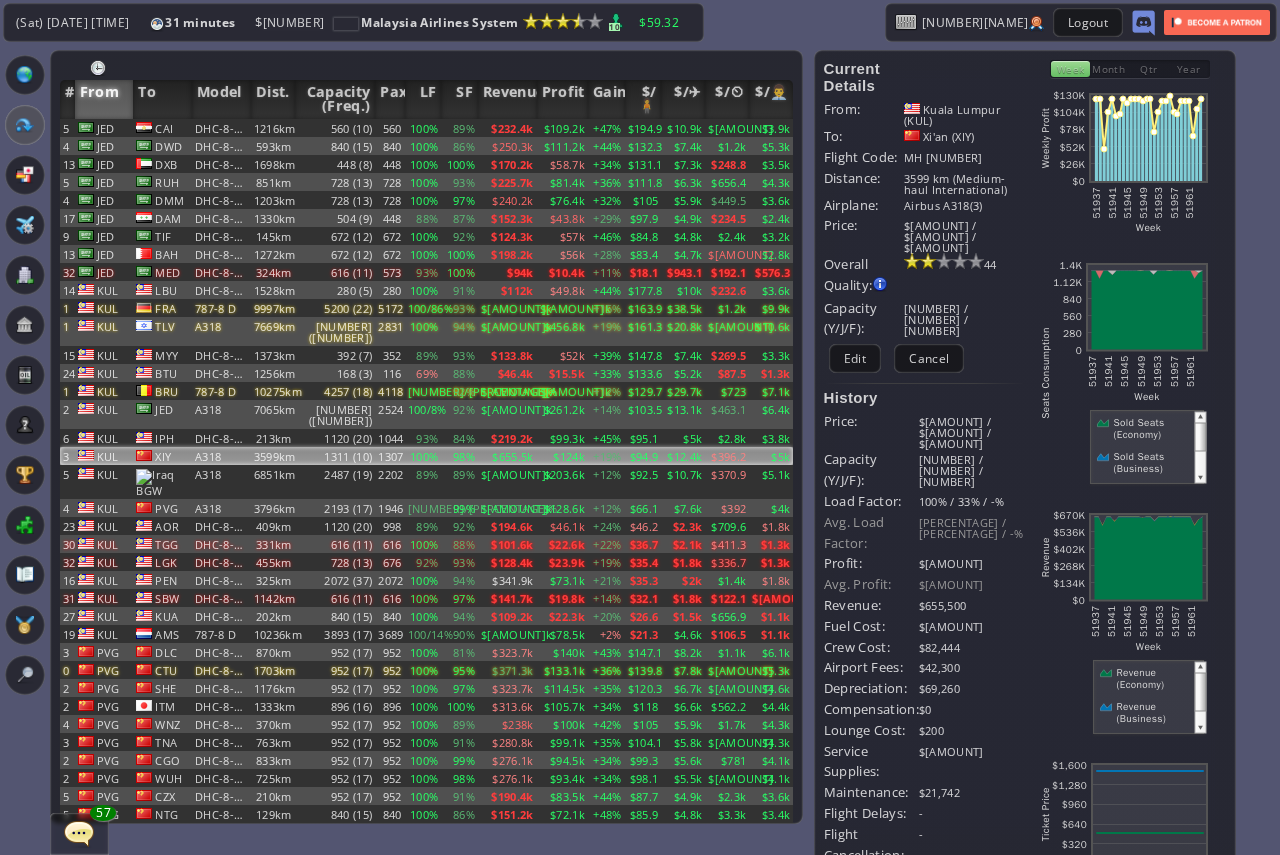 click on "100%" at bounding box center (423, 456) 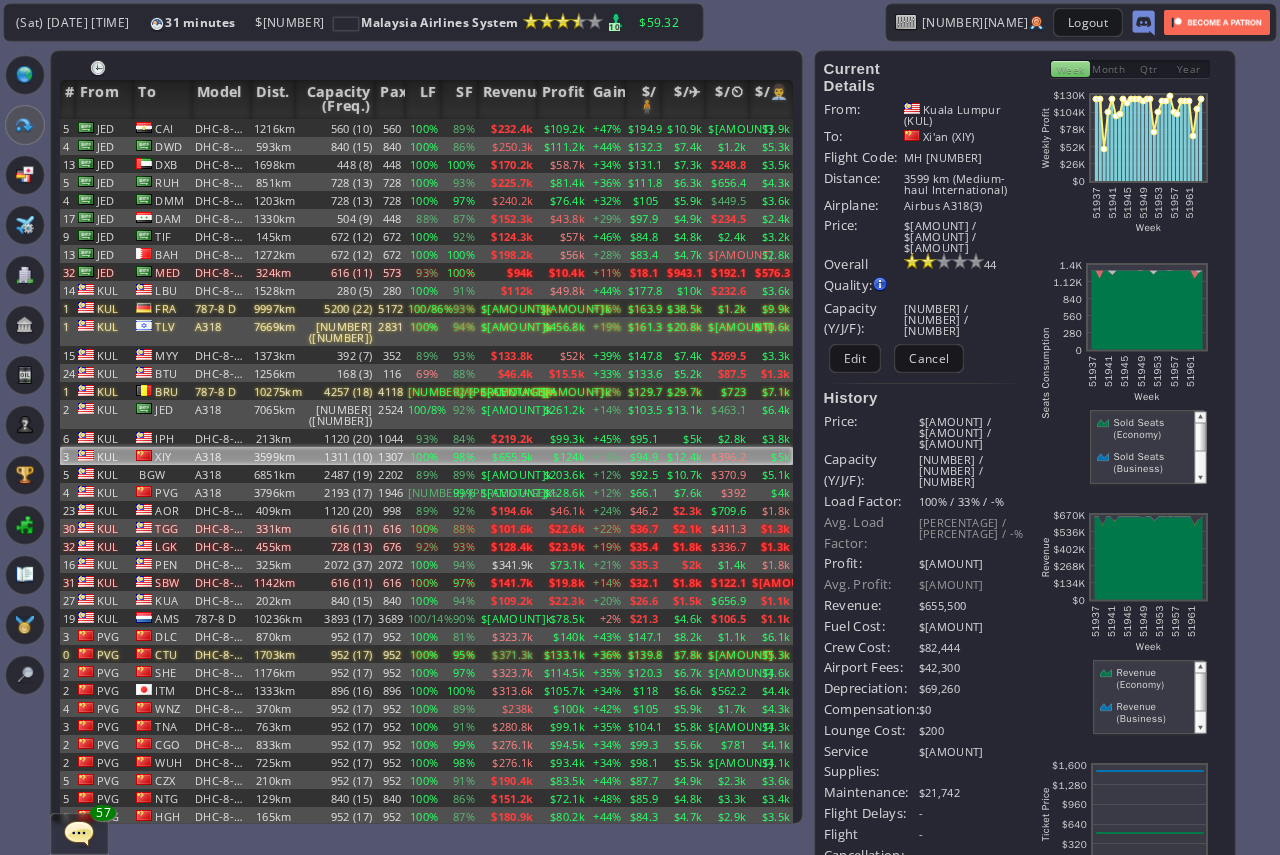 click on "99%" at bounding box center [459, 128] 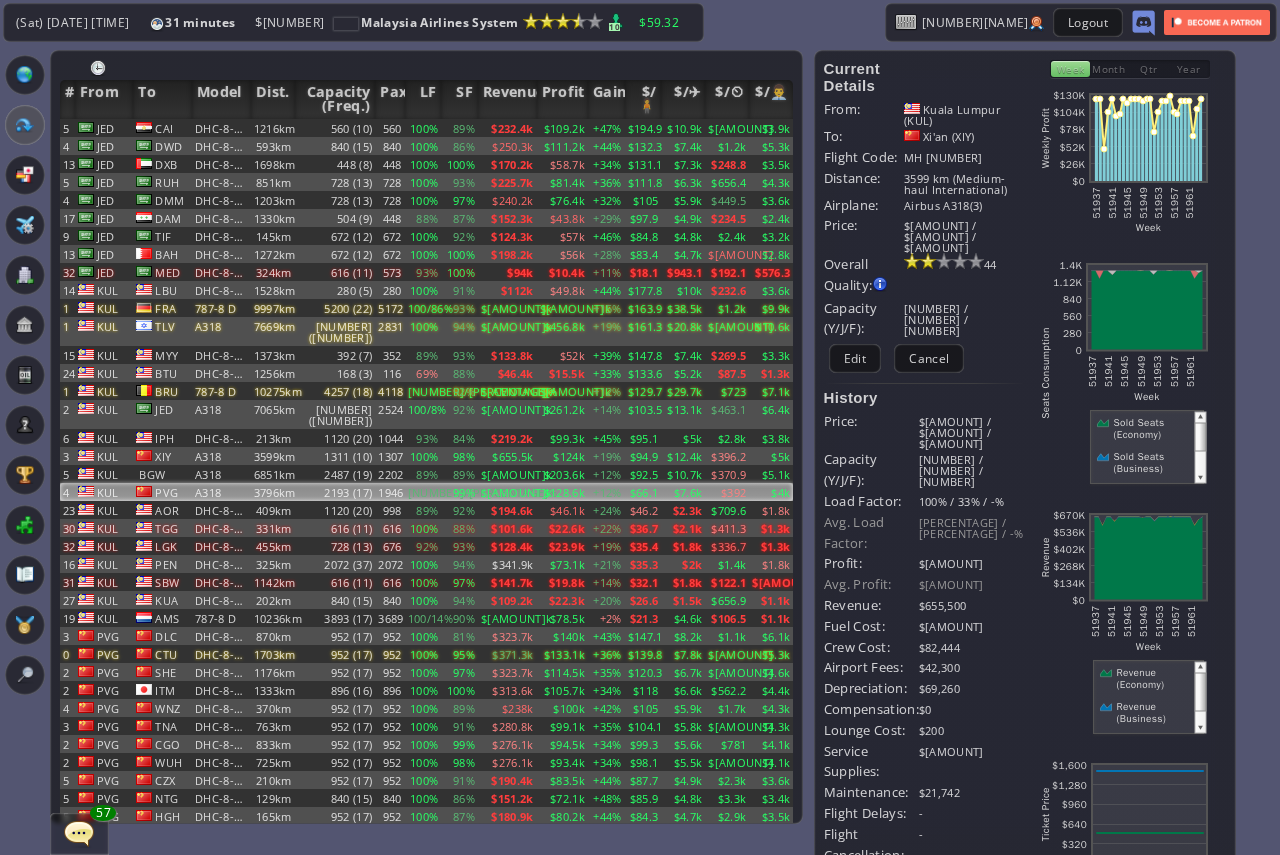 click on "99%" at bounding box center [459, 492] 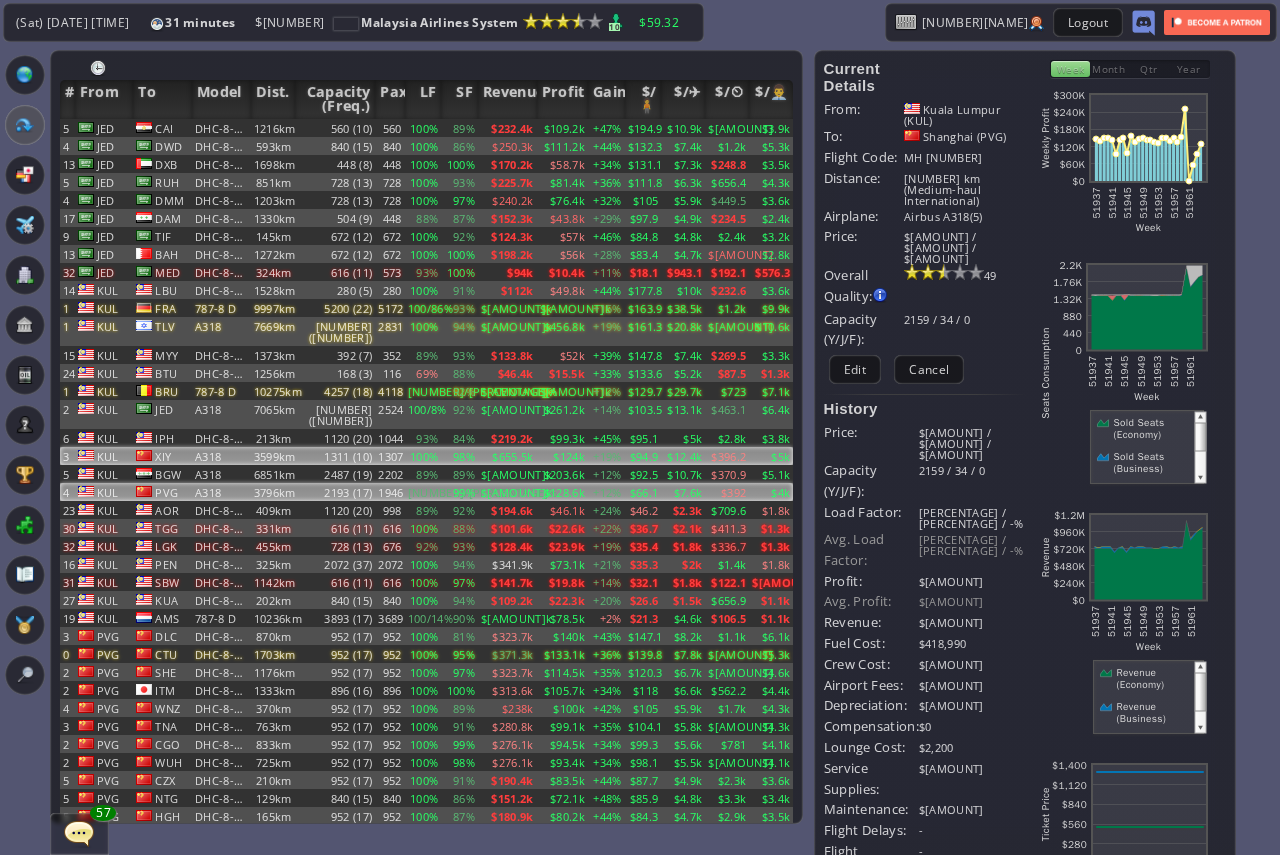 click on "$655.5k" at bounding box center [507, 128] 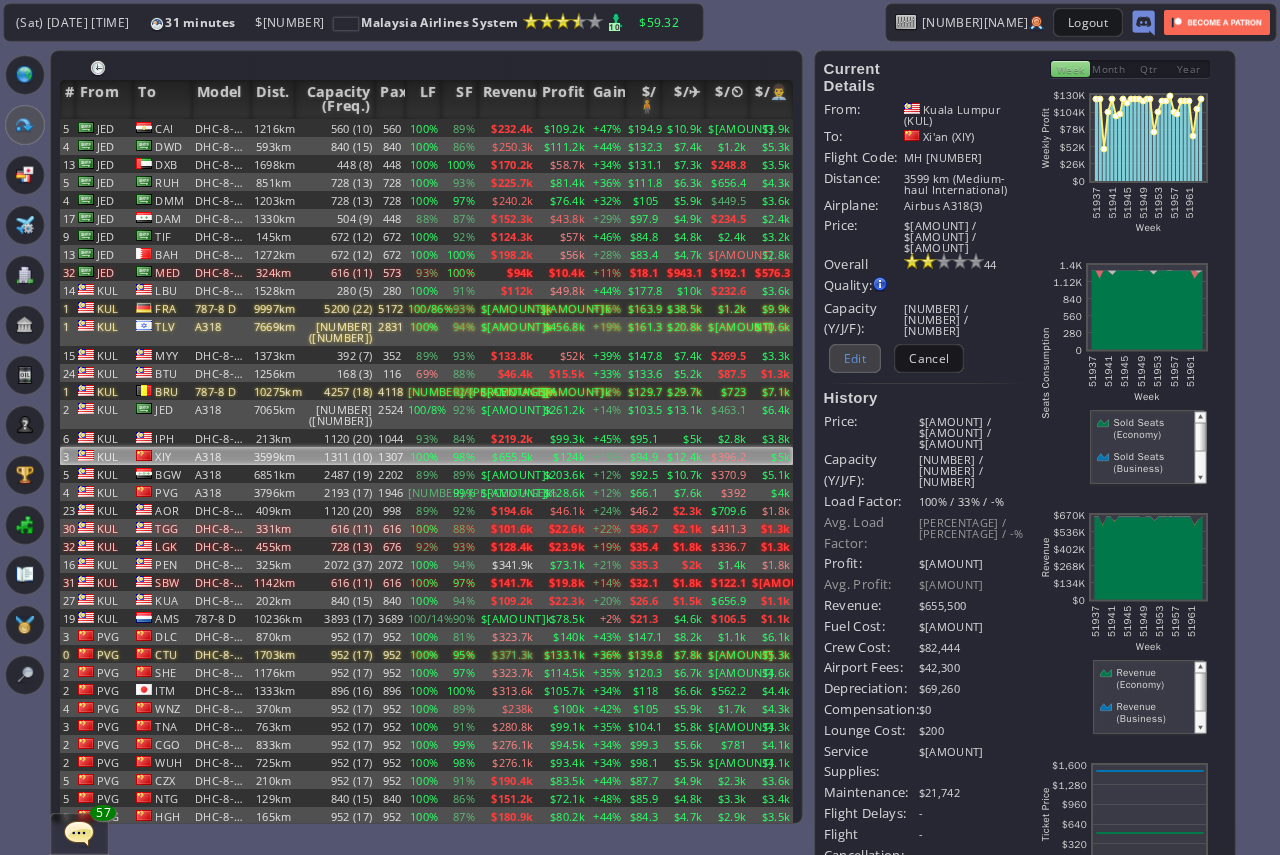 click on "Edit" at bounding box center (855, 358) 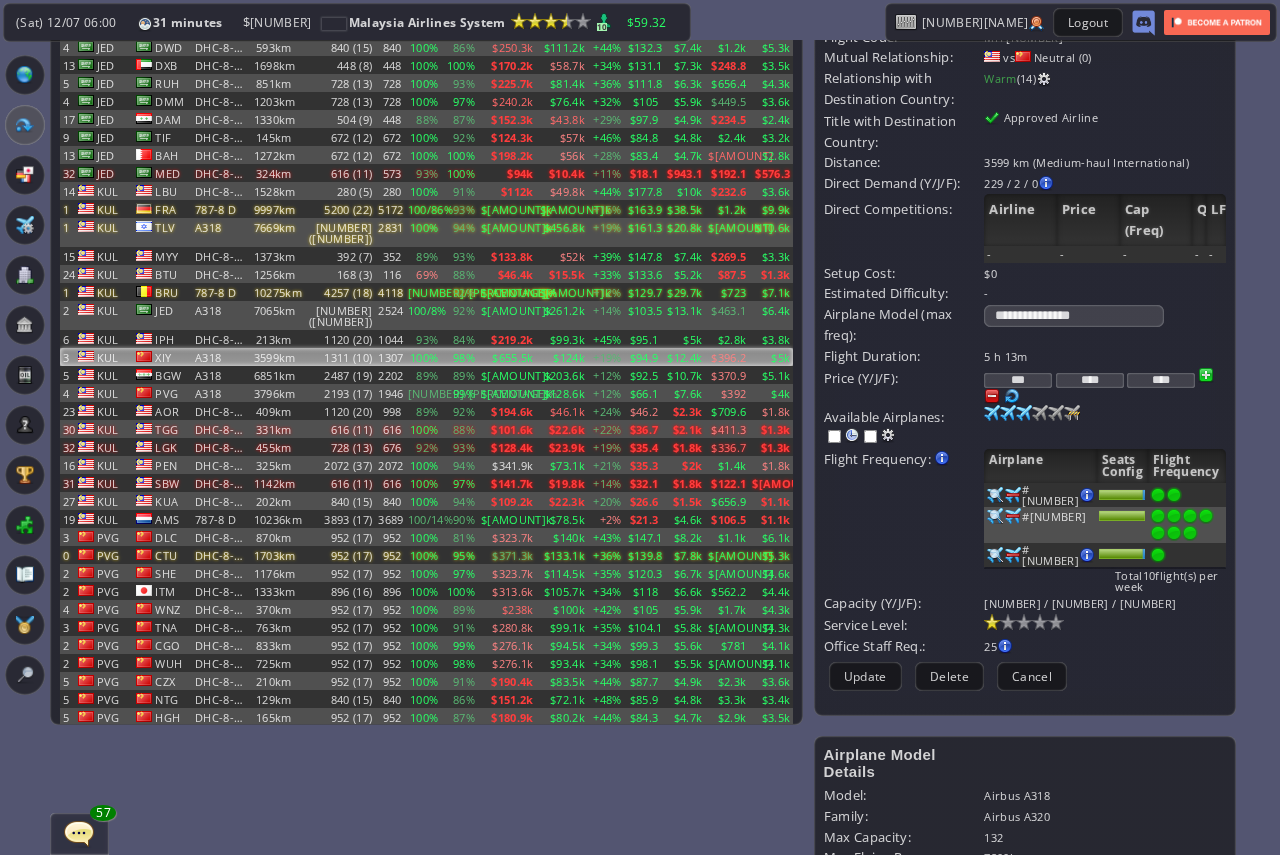 scroll, scrollTop: 100, scrollLeft: 0, axis: vertical 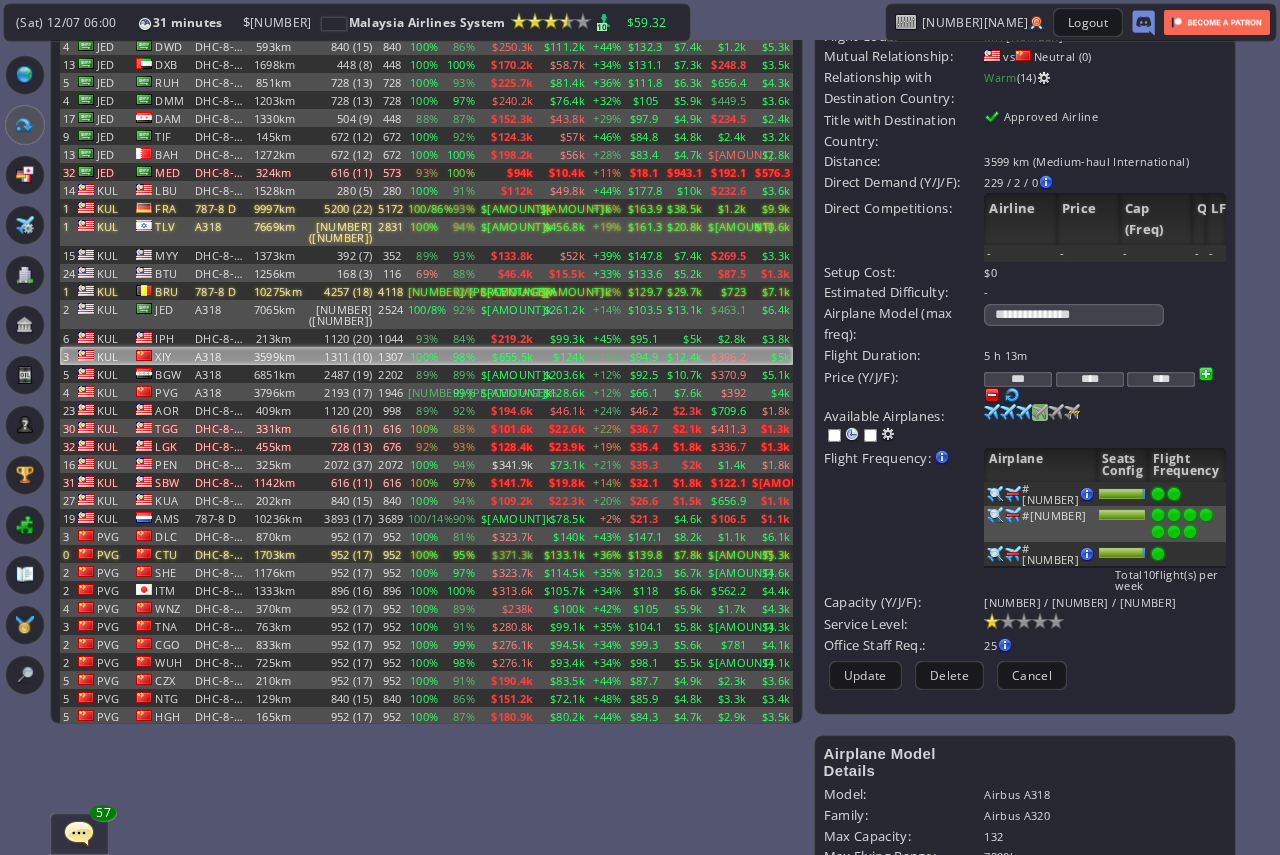 click at bounding box center (992, 412) 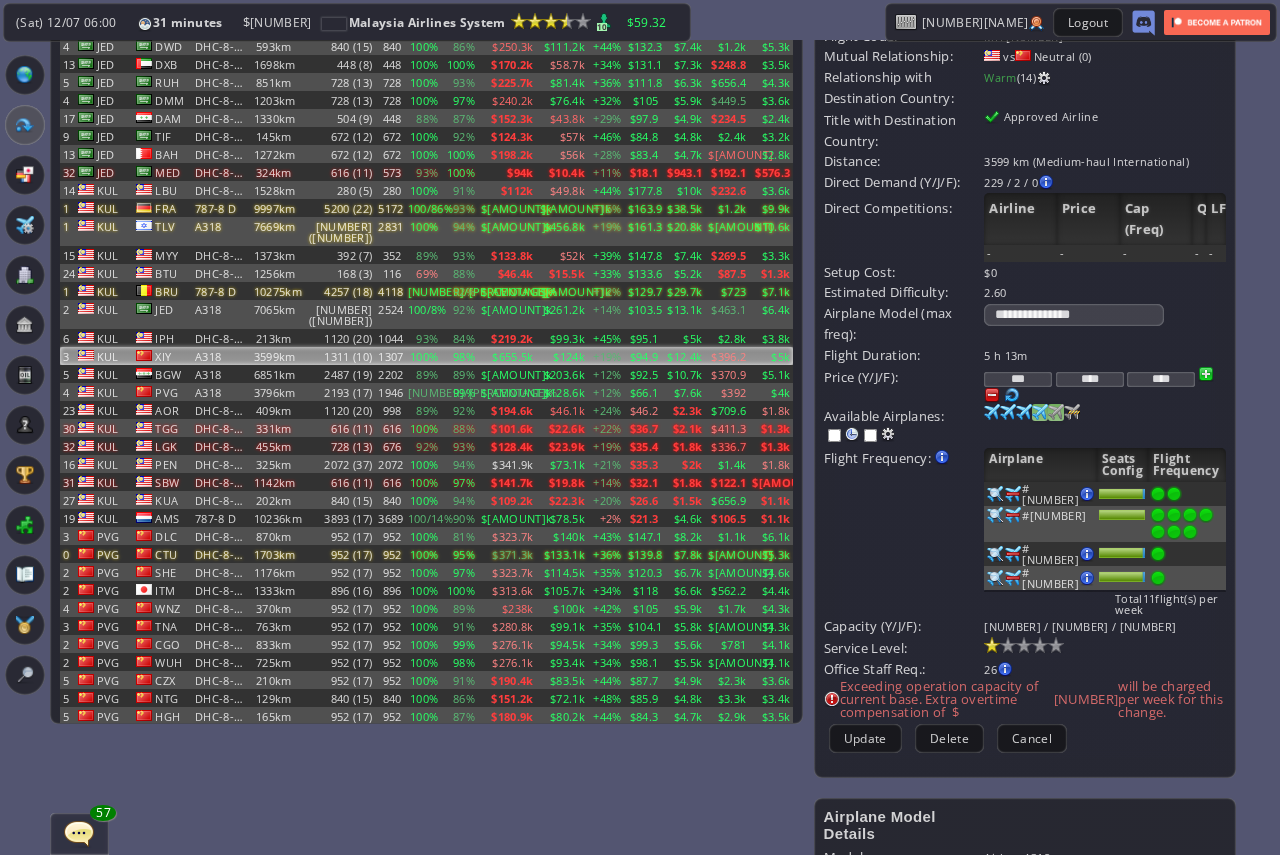 click at bounding box center (992, 412) 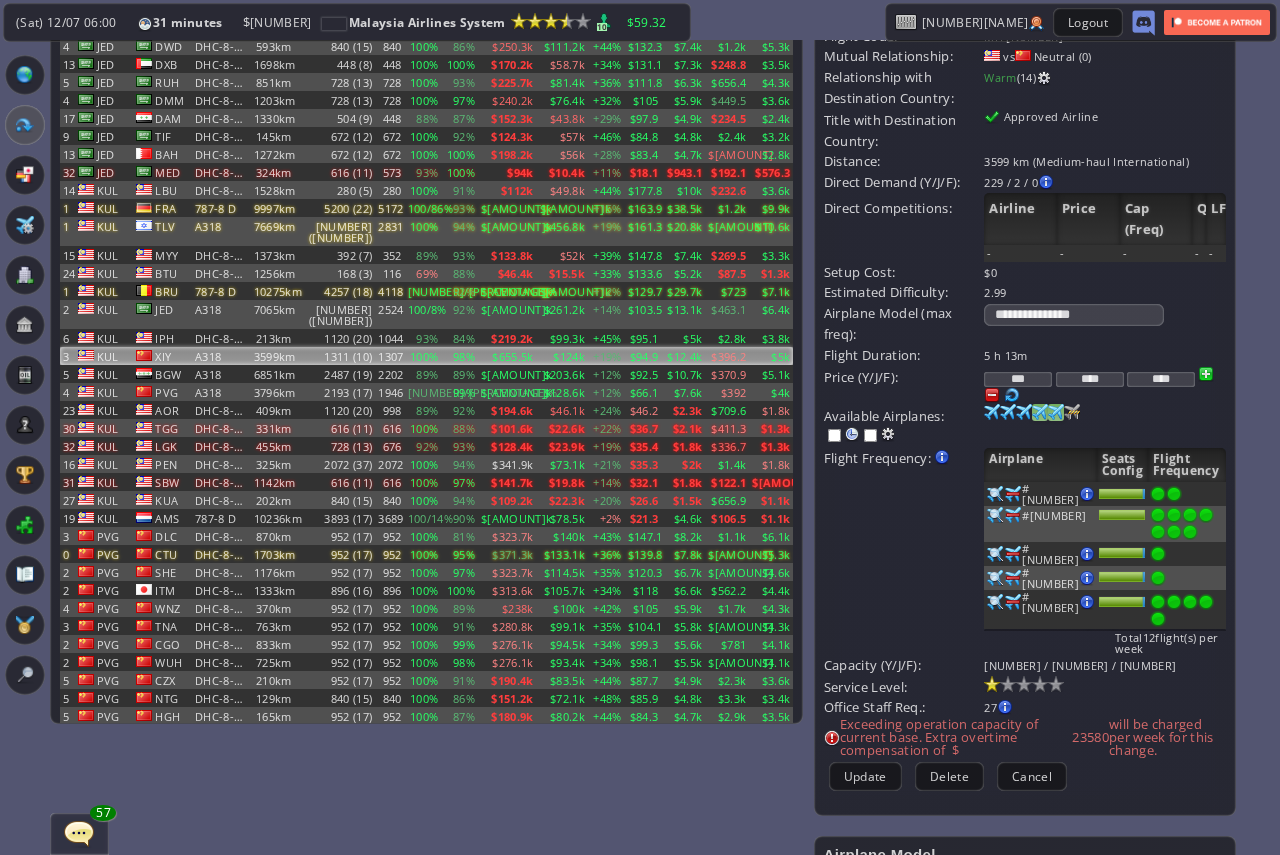 click at bounding box center [1158, 532] 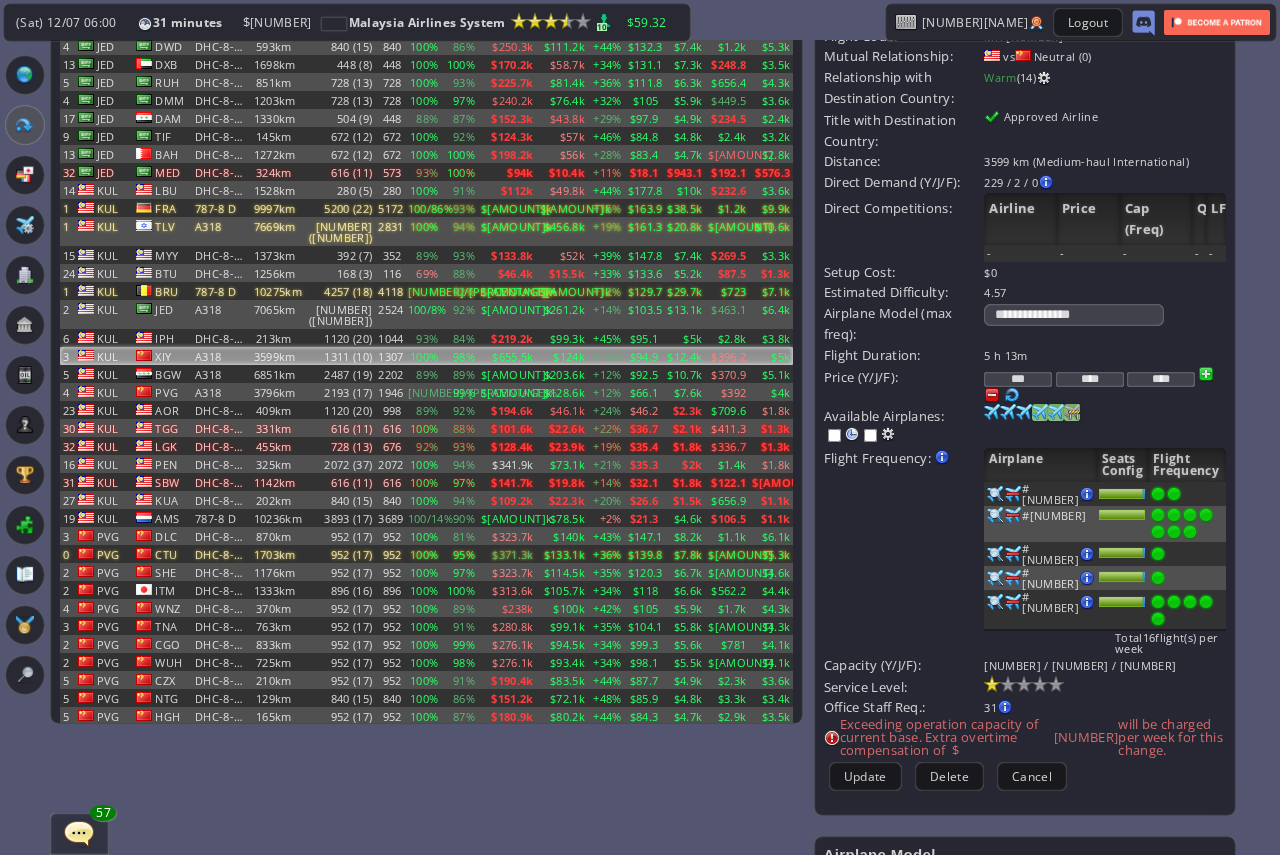 click at bounding box center (992, 412) 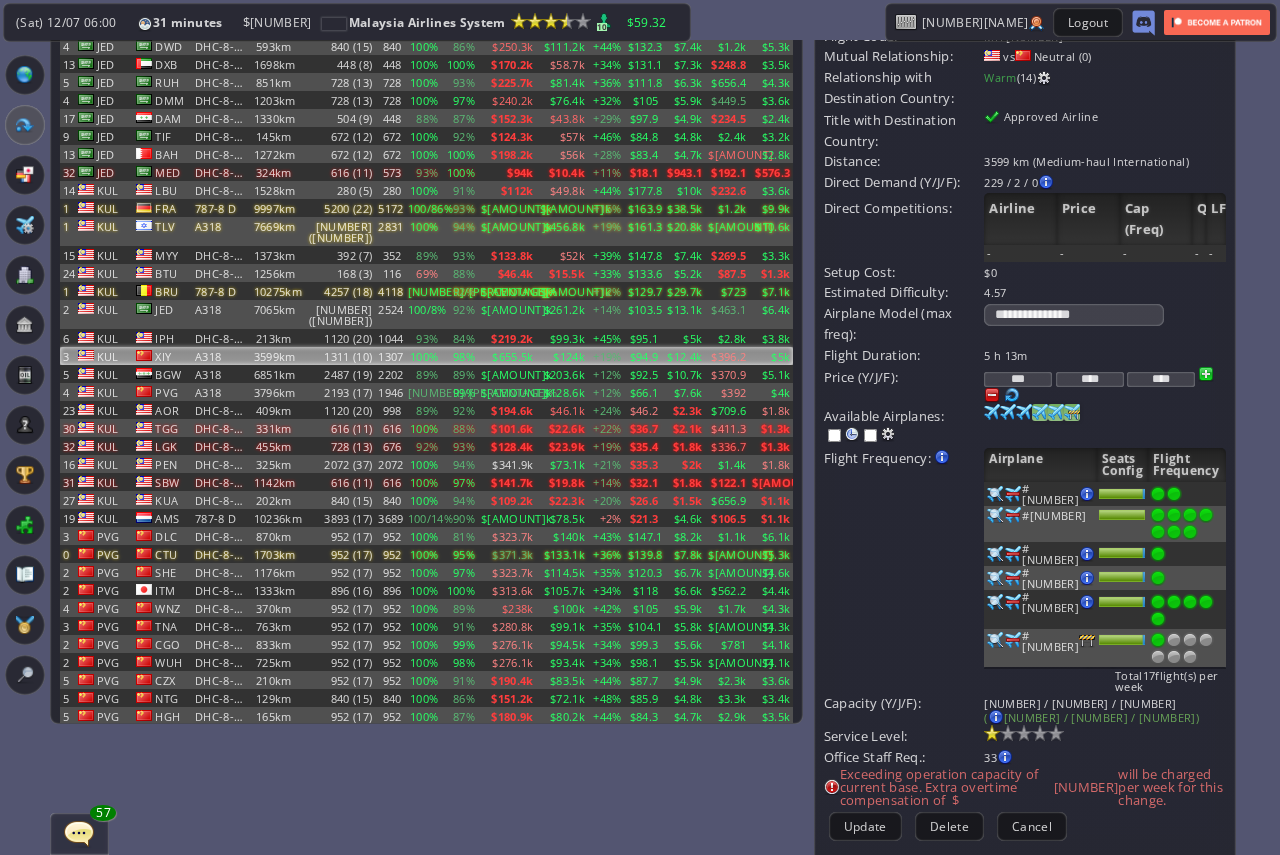 click at bounding box center (992, 412) 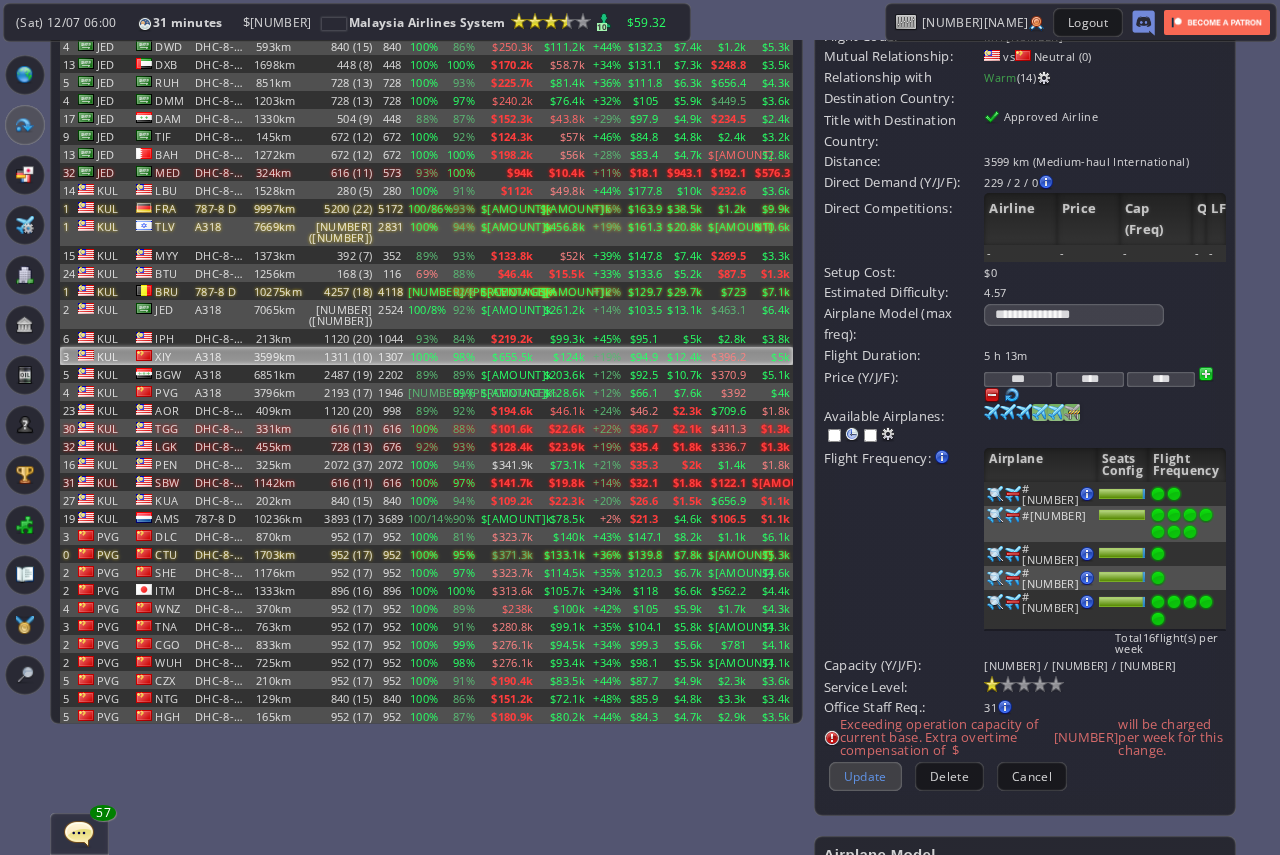 click on "Update" at bounding box center (865, 776) 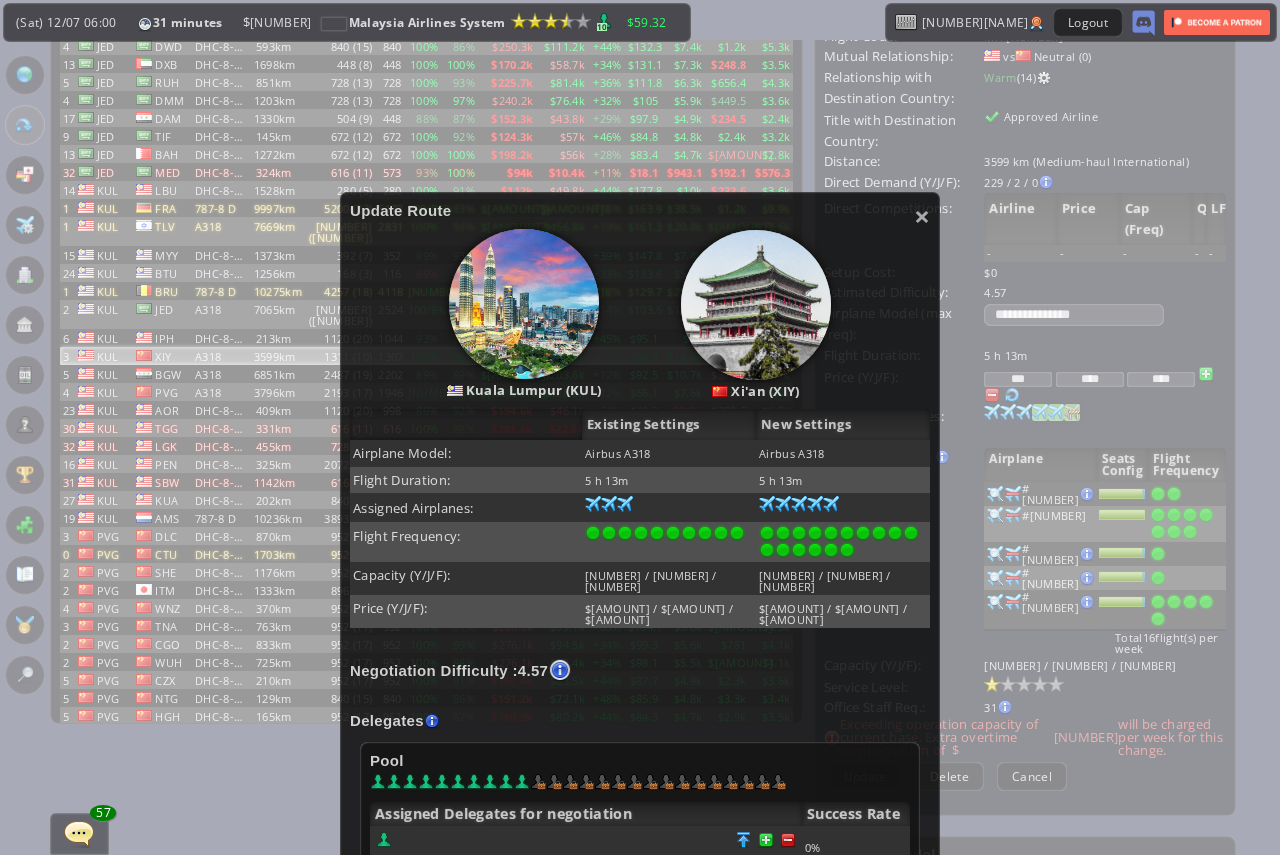 scroll, scrollTop: 100, scrollLeft: 0, axis: vertical 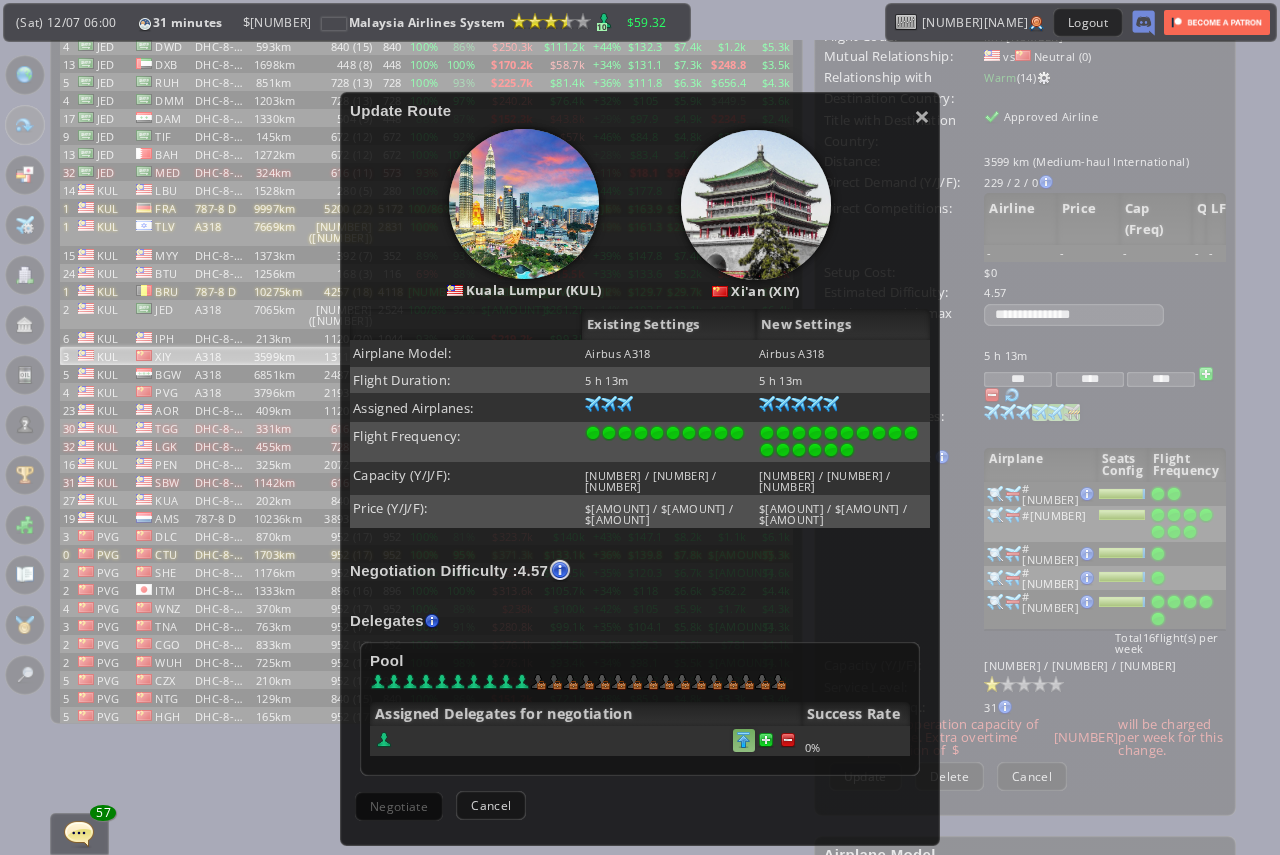 click at bounding box center (788, 740) 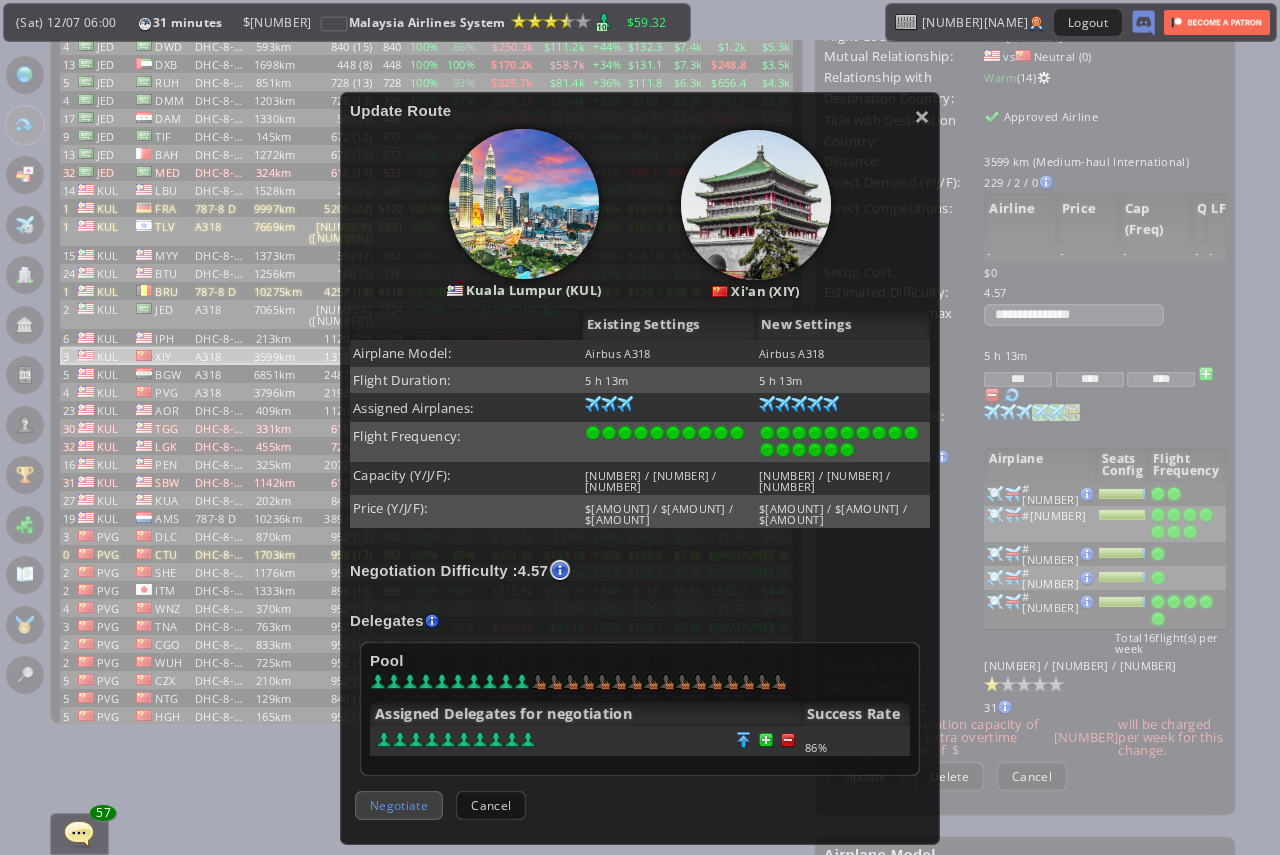 click on "Negotiate" at bounding box center [399, 805] 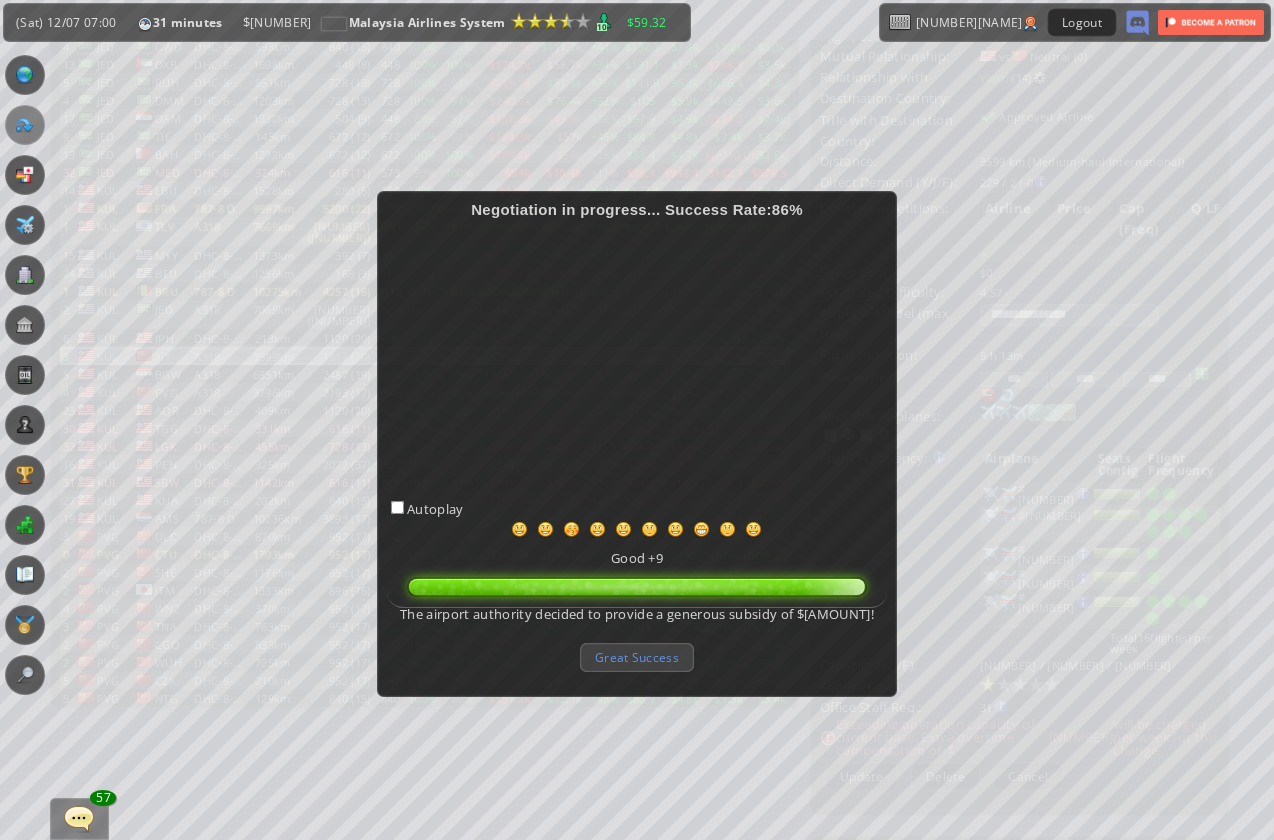 click on "Great Success" at bounding box center (637, 657) 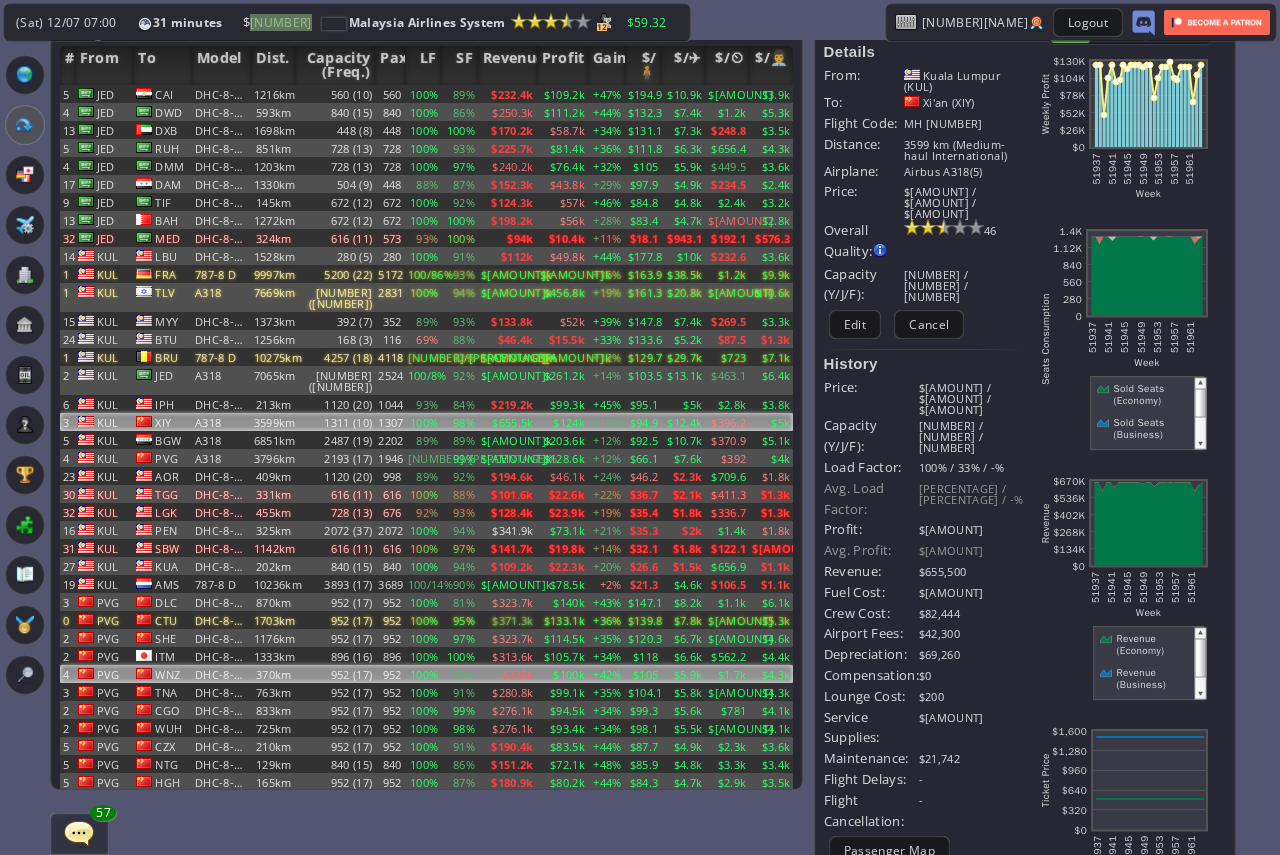 scroll, scrollTop: 0, scrollLeft: 0, axis: both 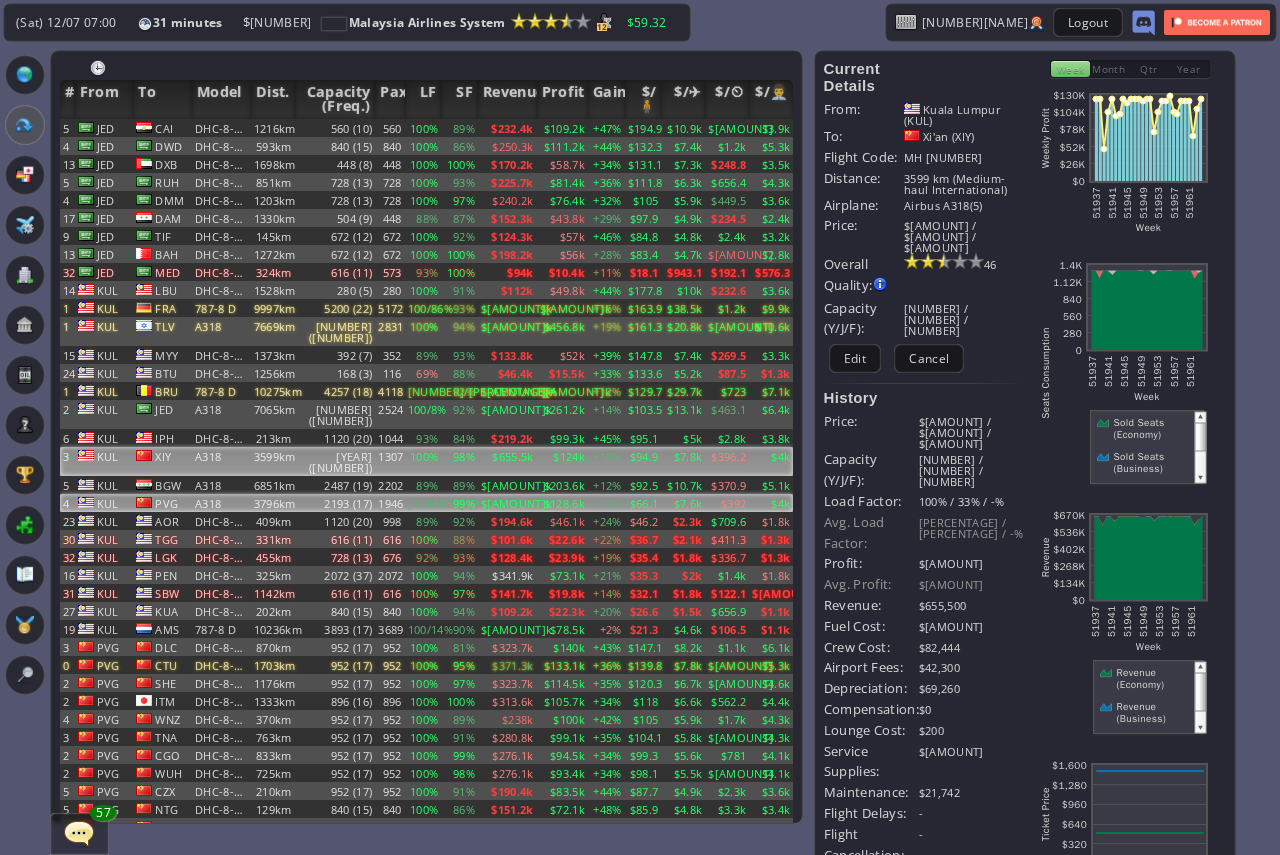 click on "[NUMBER]/[PERCENTAGE]%" at bounding box center [423, 128] 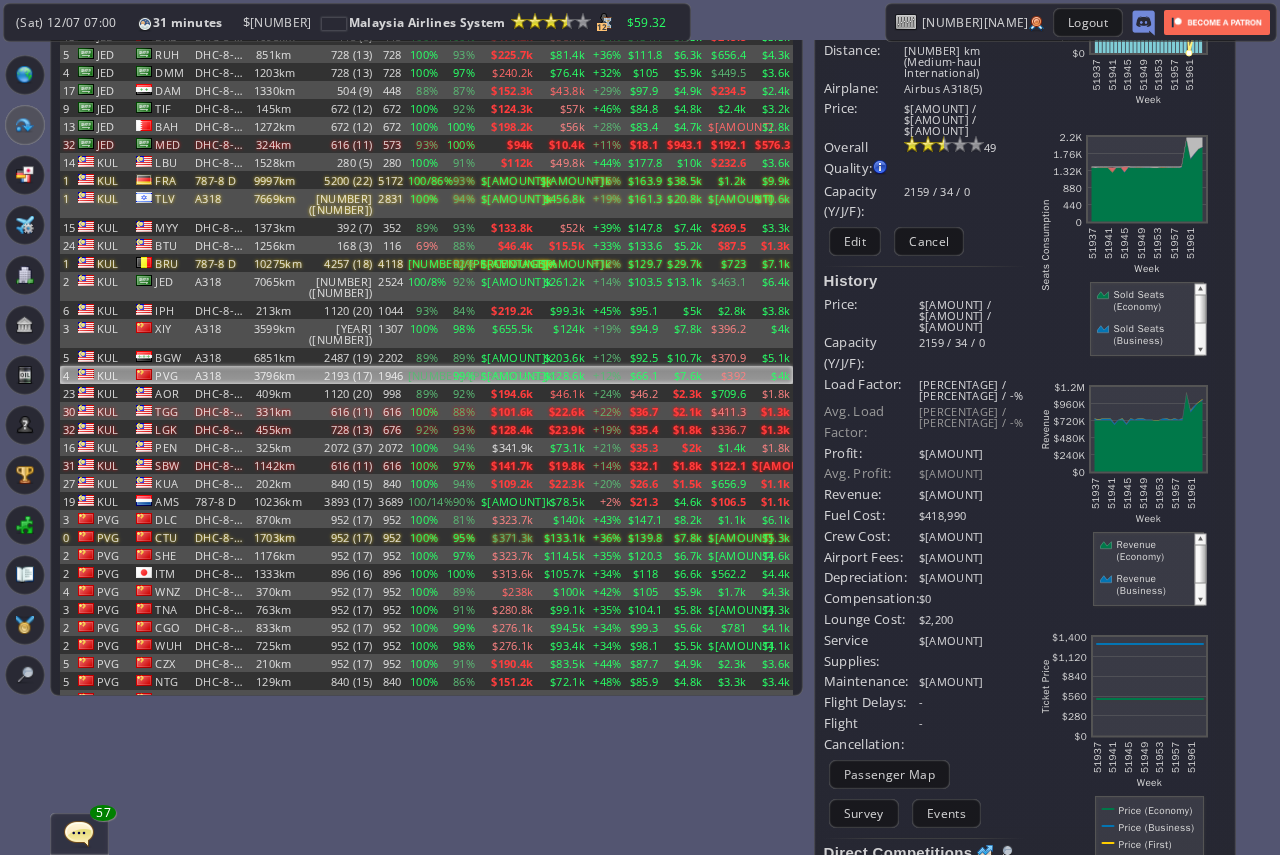 scroll, scrollTop: 300, scrollLeft: 0, axis: vertical 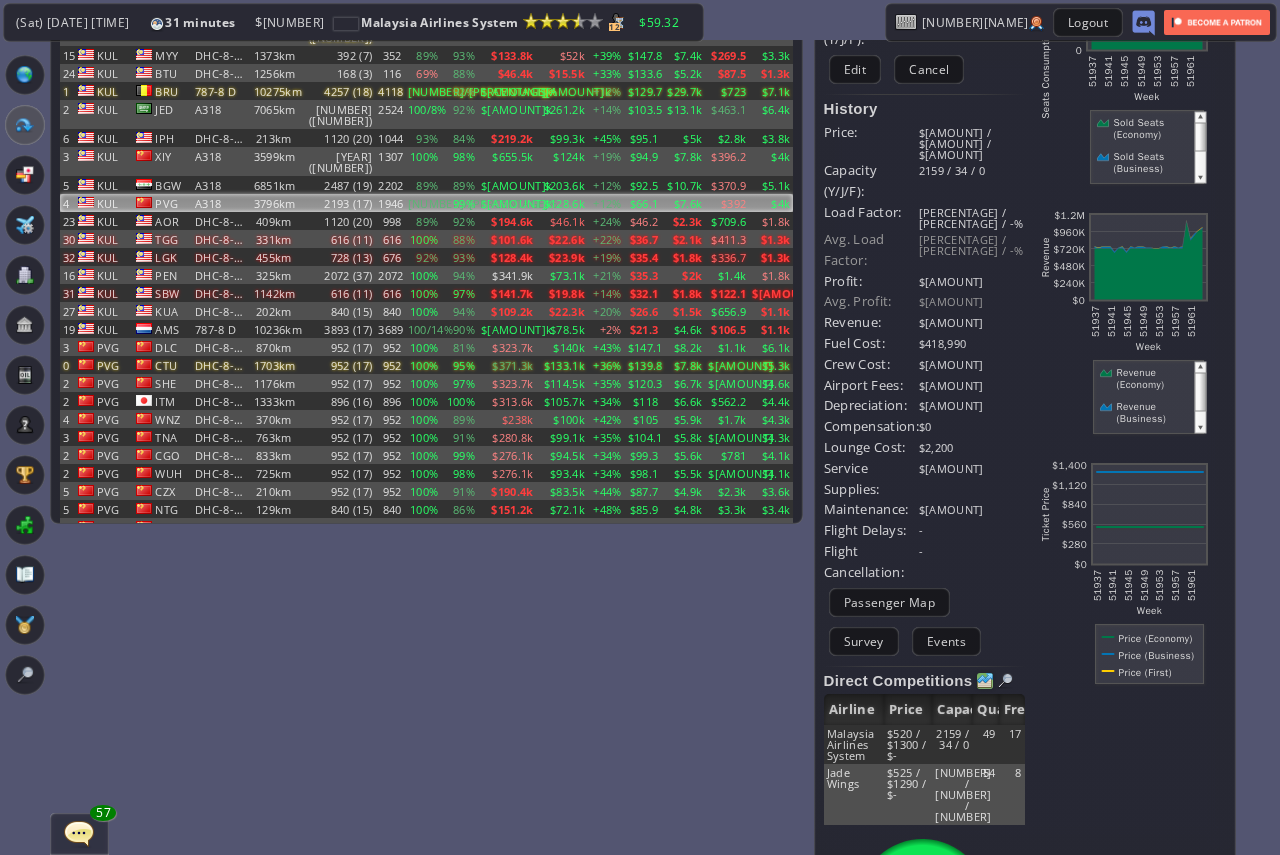 click at bounding box center (985, 681) 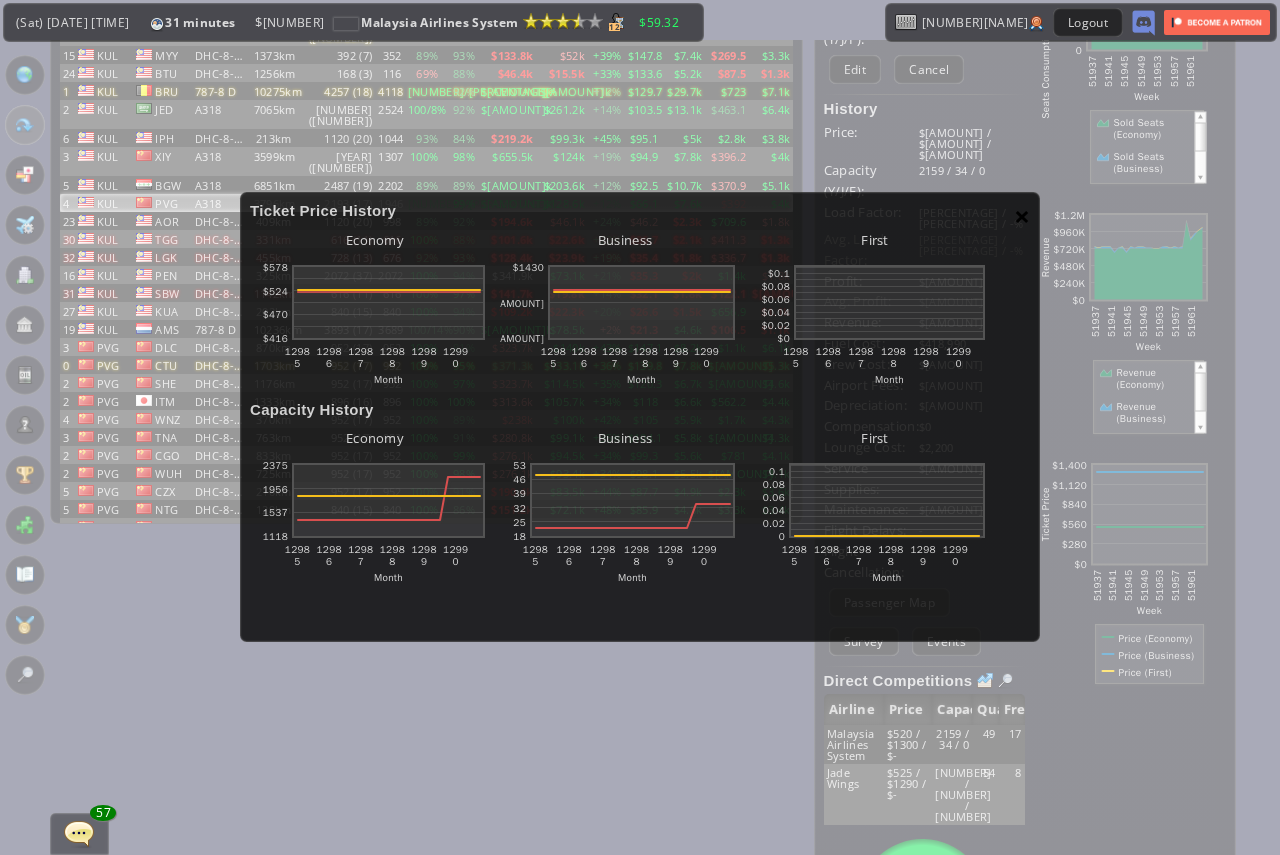 click on "×" at bounding box center [1022, 216] 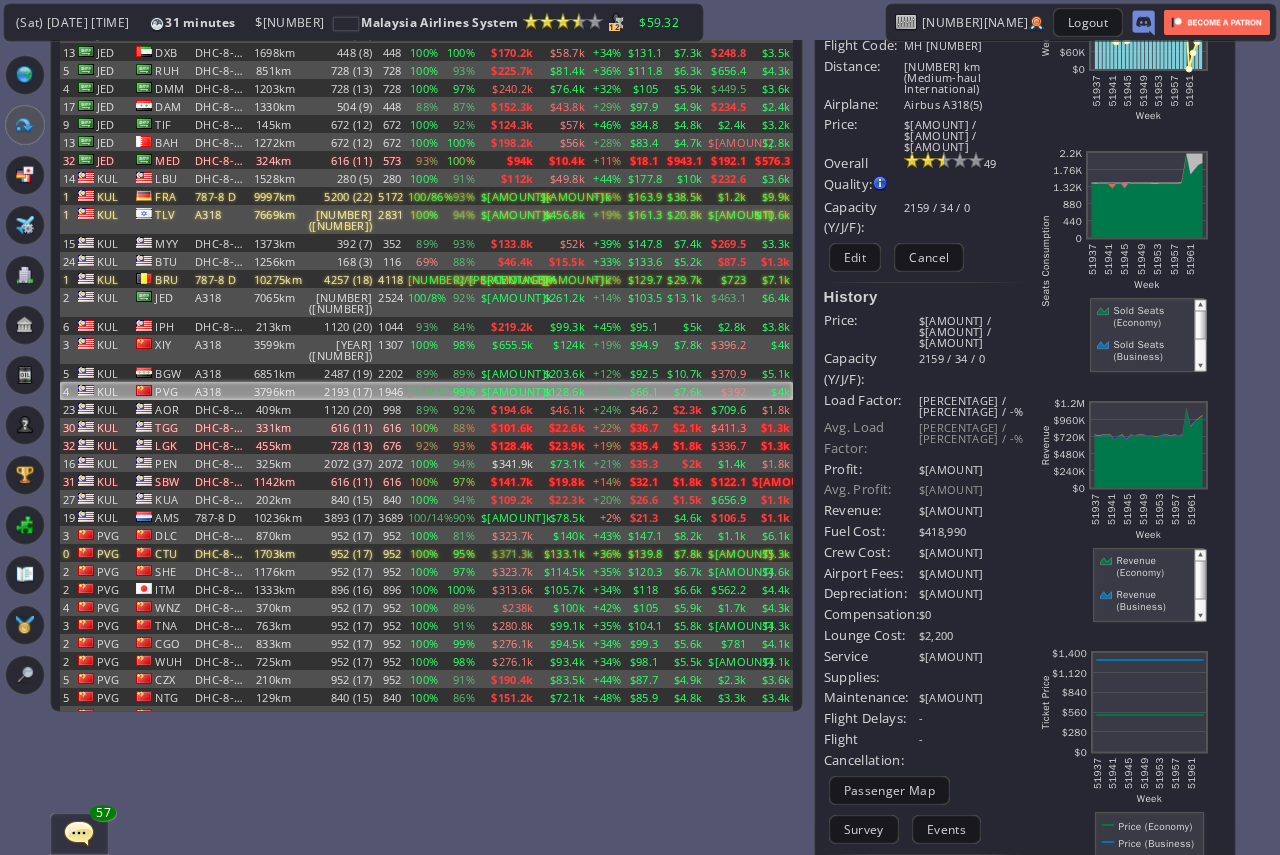 scroll, scrollTop: 0, scrollLeft: 0, axis: both 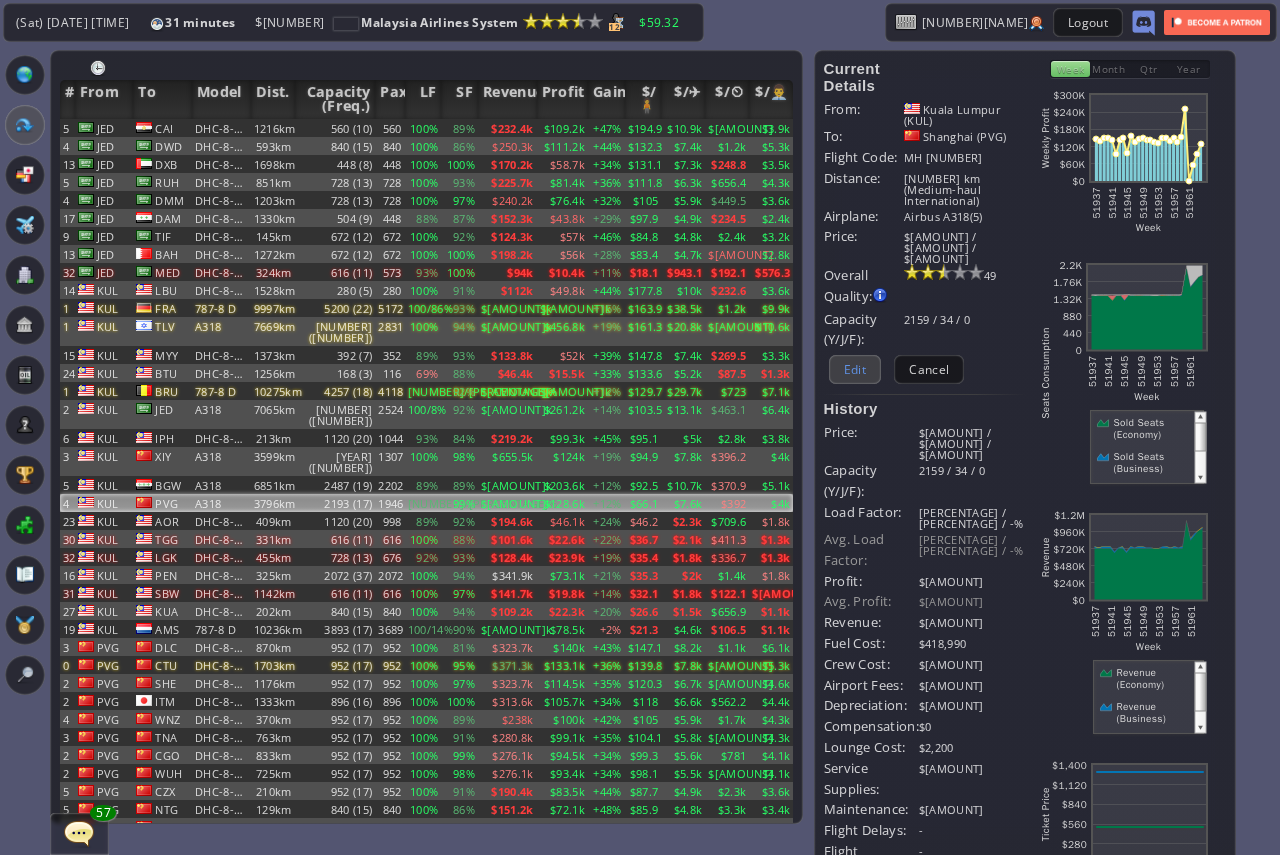 click on "Edit" at bounding box center (855, 369) 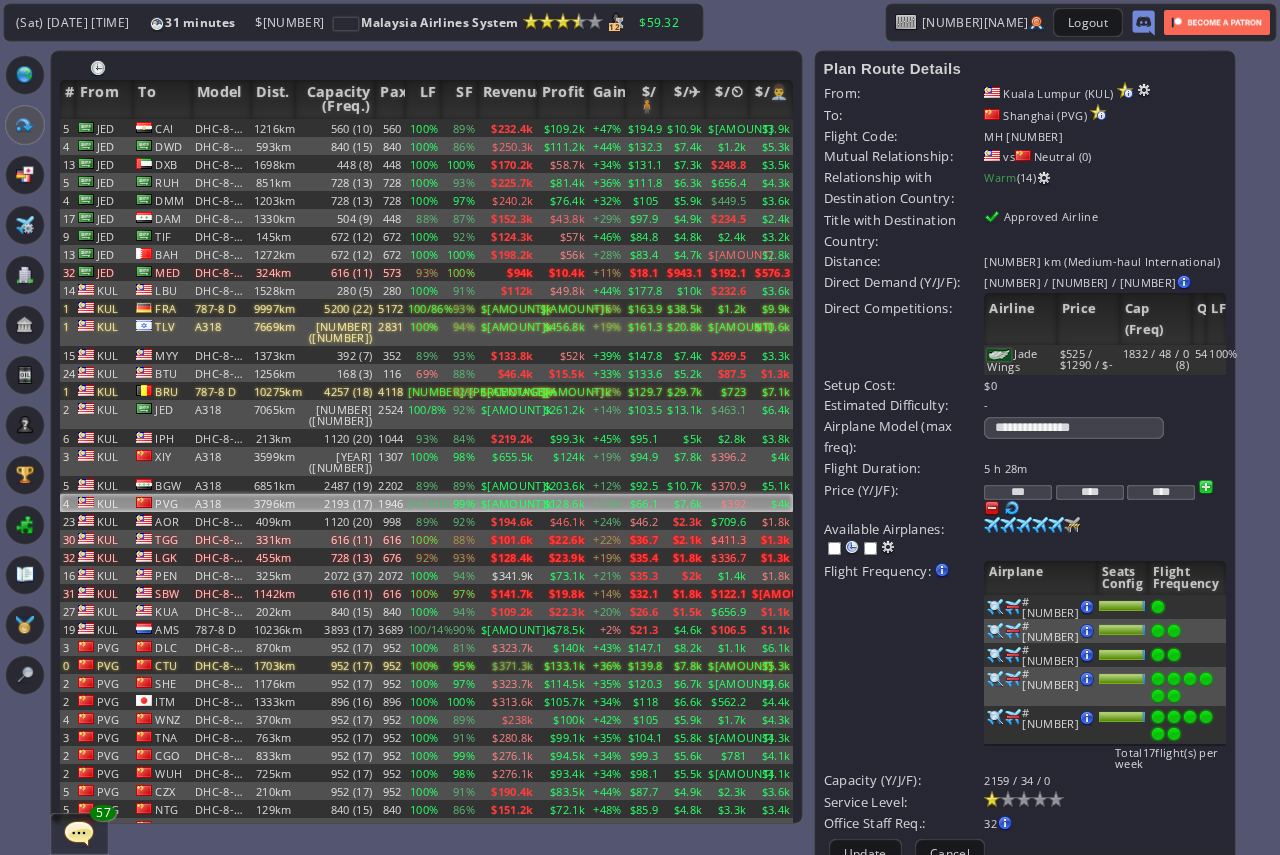 click on "***" at bounding box center (1018, 492) 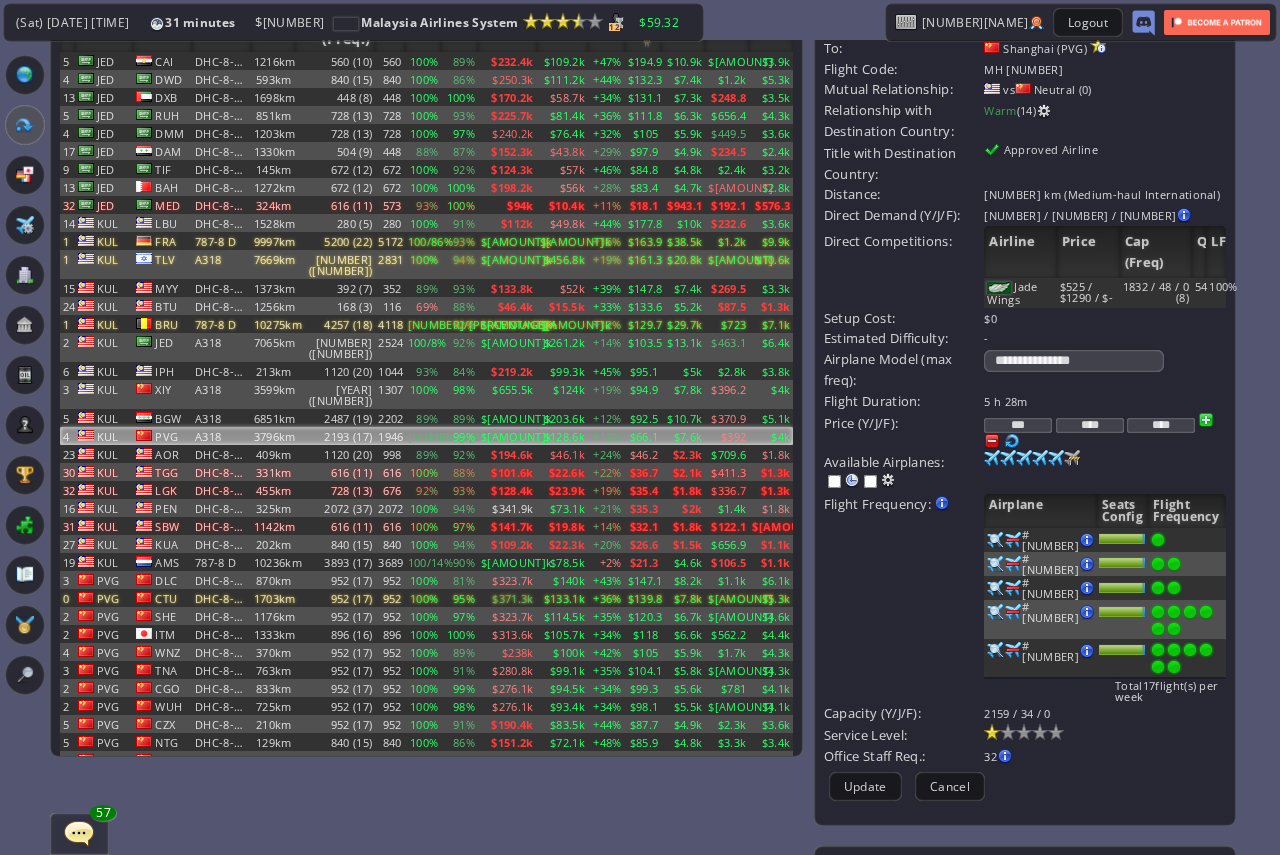 scroll, scrollTop: 100, scrollLeft: 0, axis: vertical 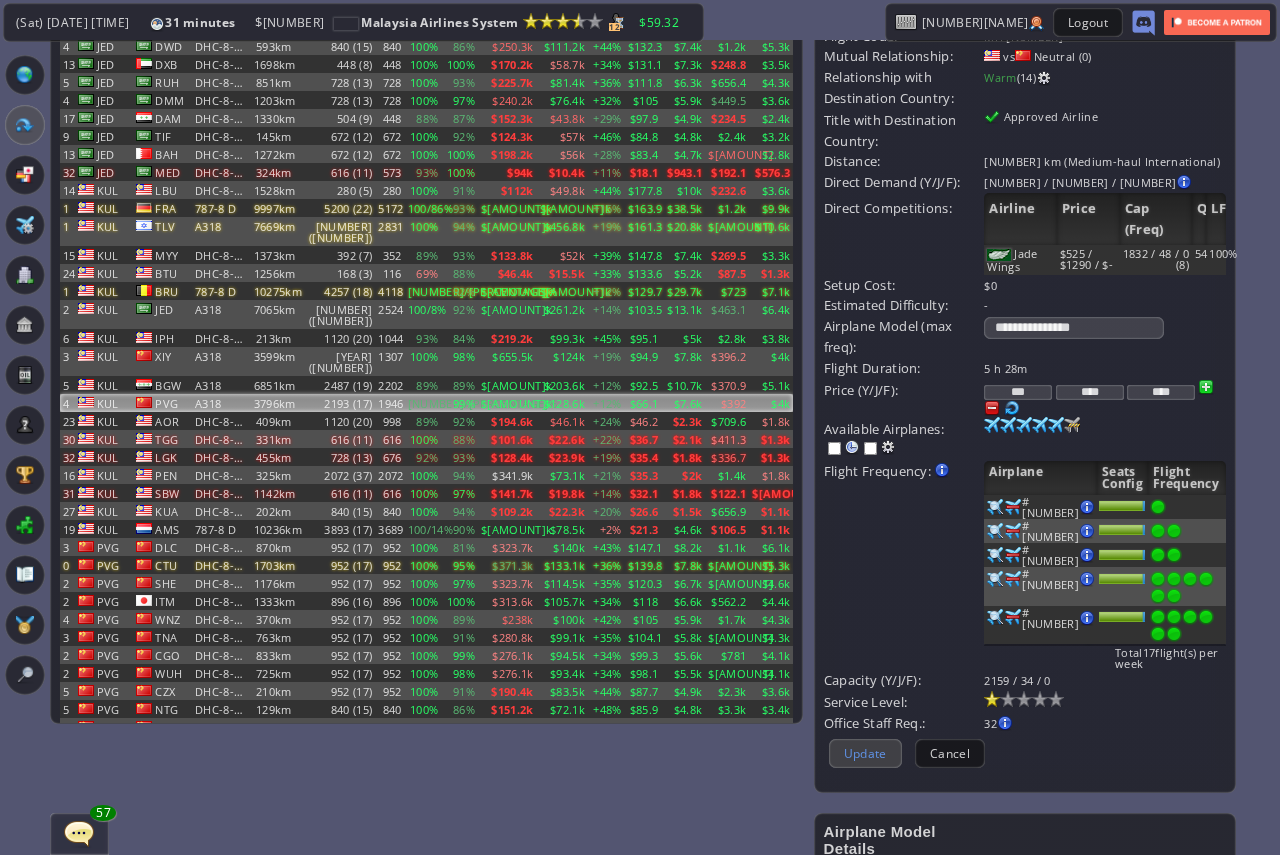 type on "***" 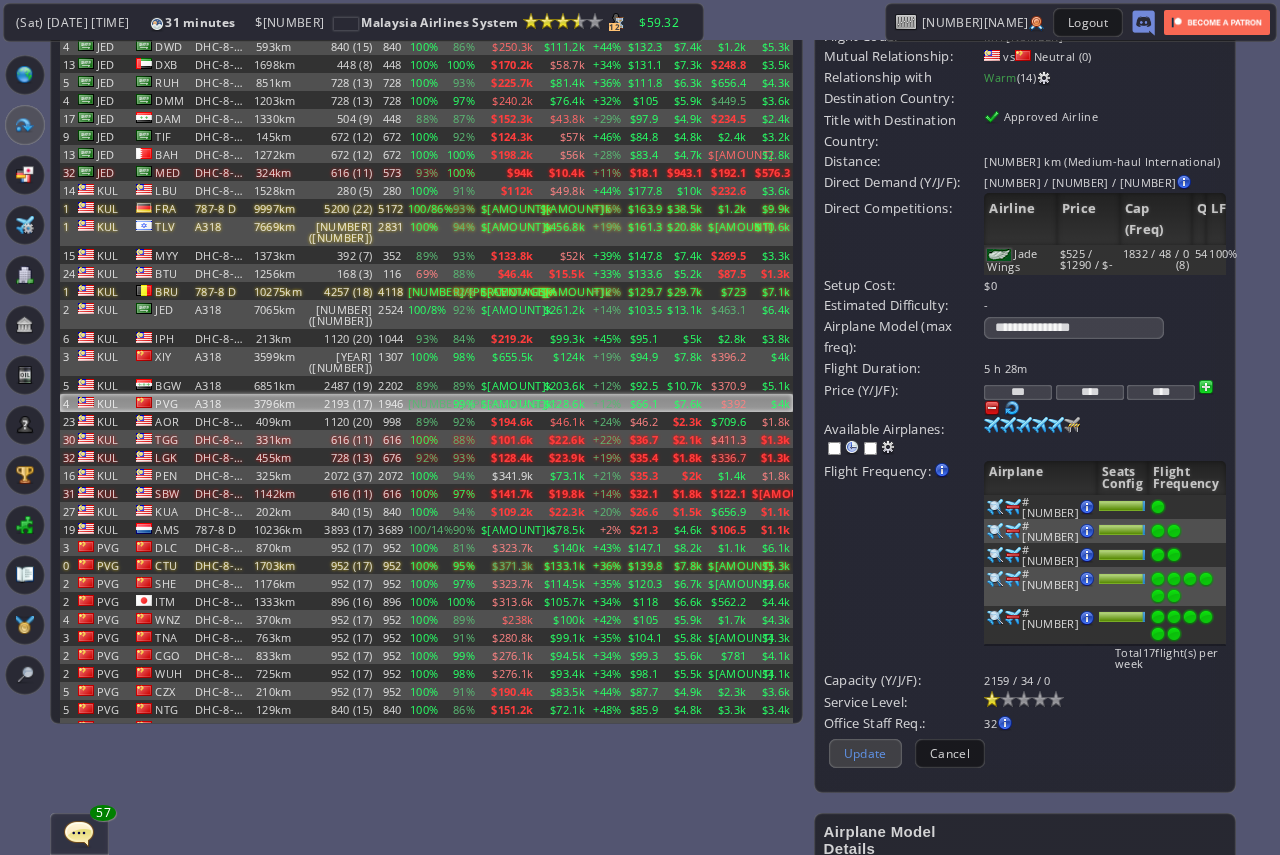 click on "Update" at bounding box center (865, 753) 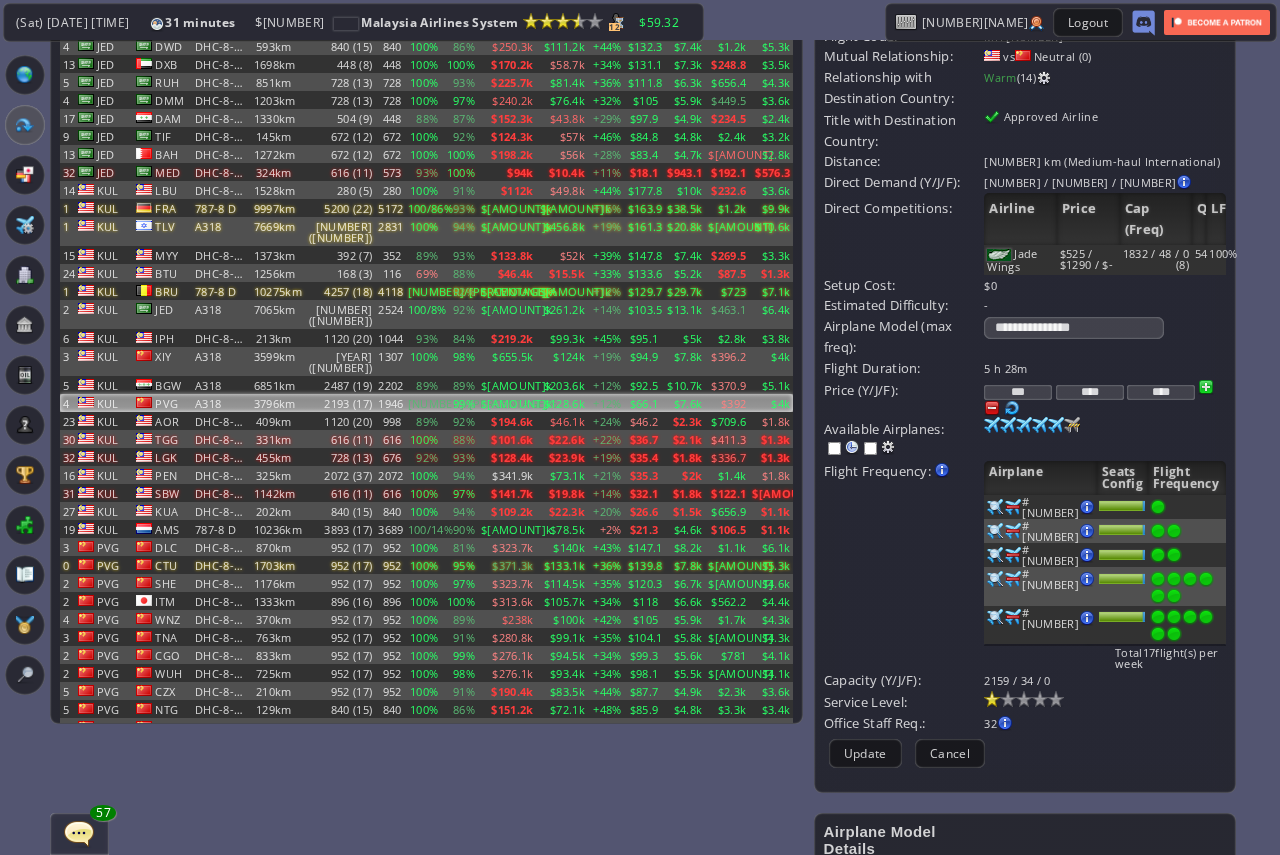 scroll, scrollTop: 0, scrollLeft: 0, axis: both 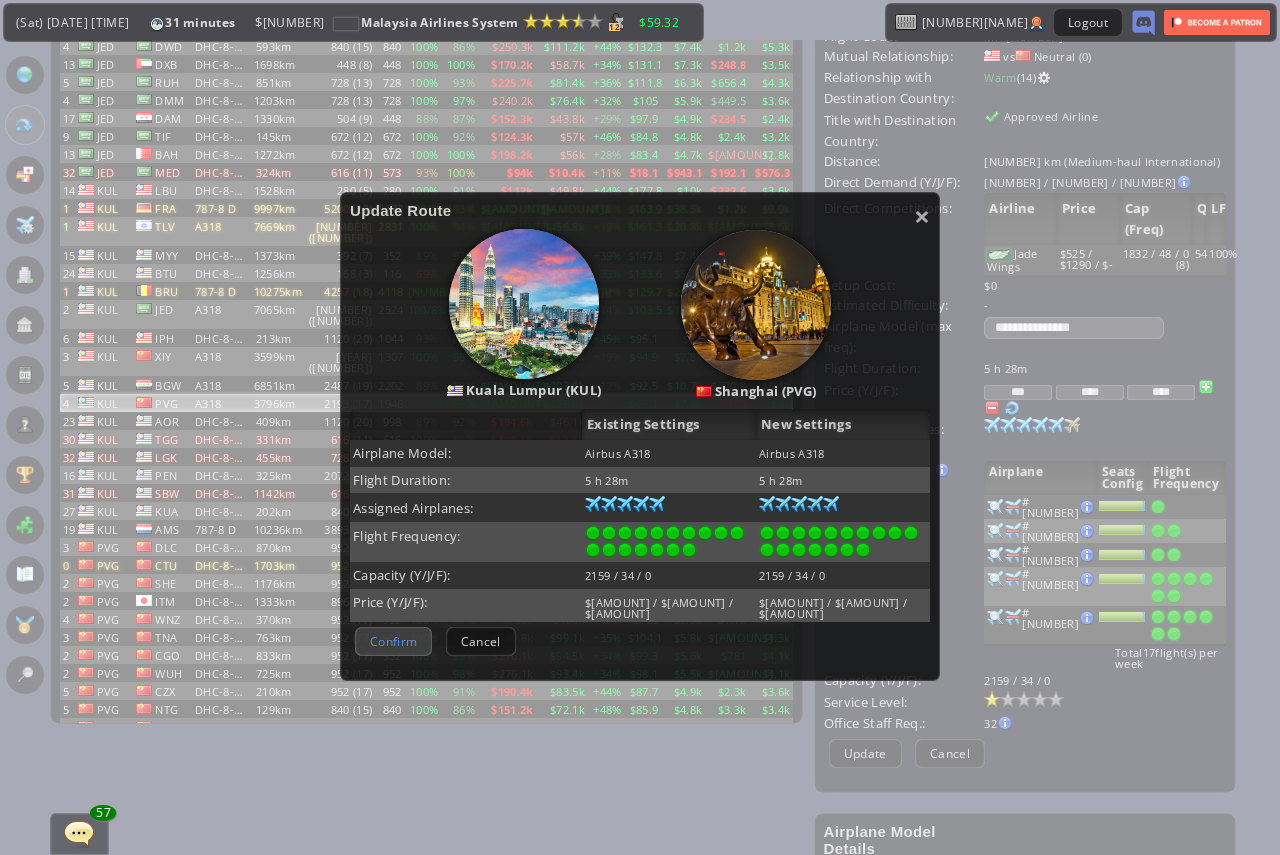click on "Confirm" at bounding box center (393, 641) 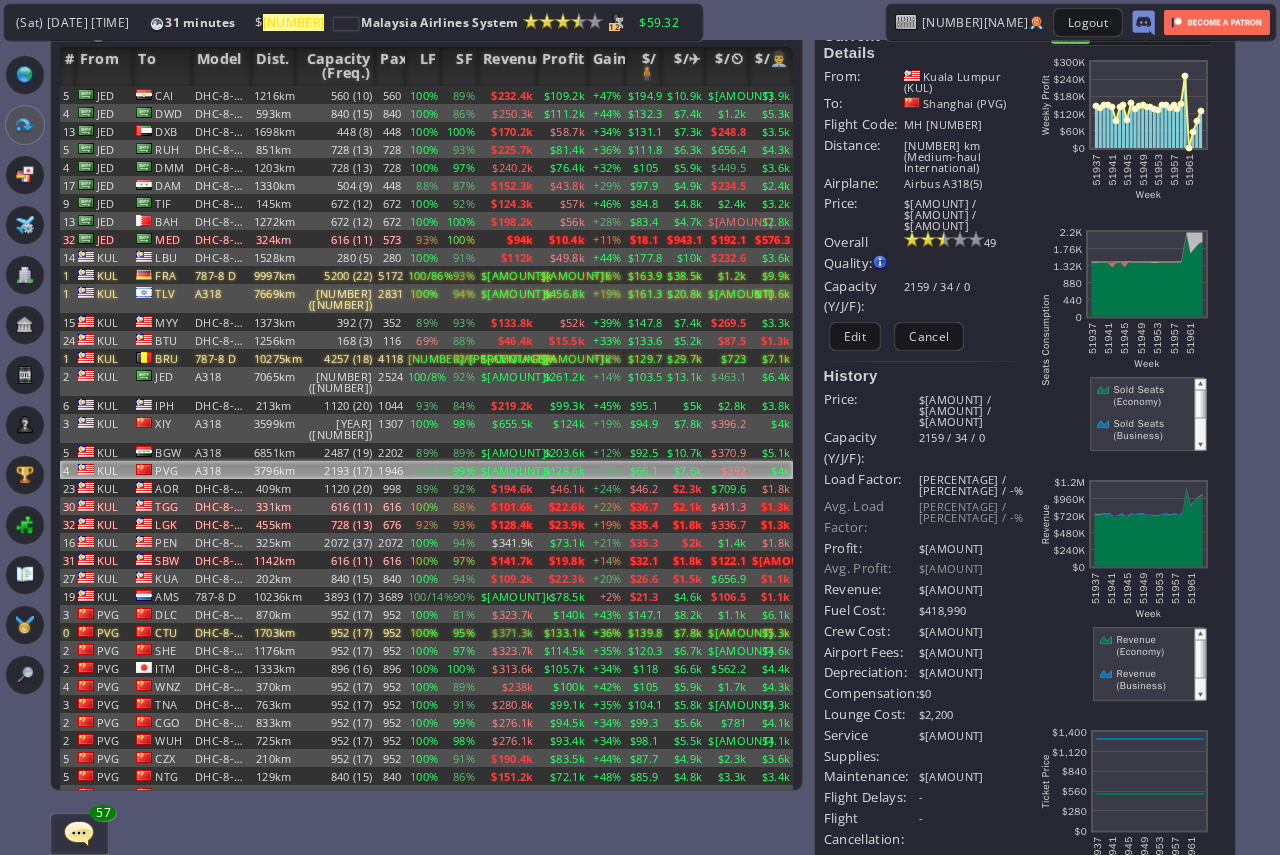 scroll, scrollTop: 0, scrollLeft: 0, axis: both 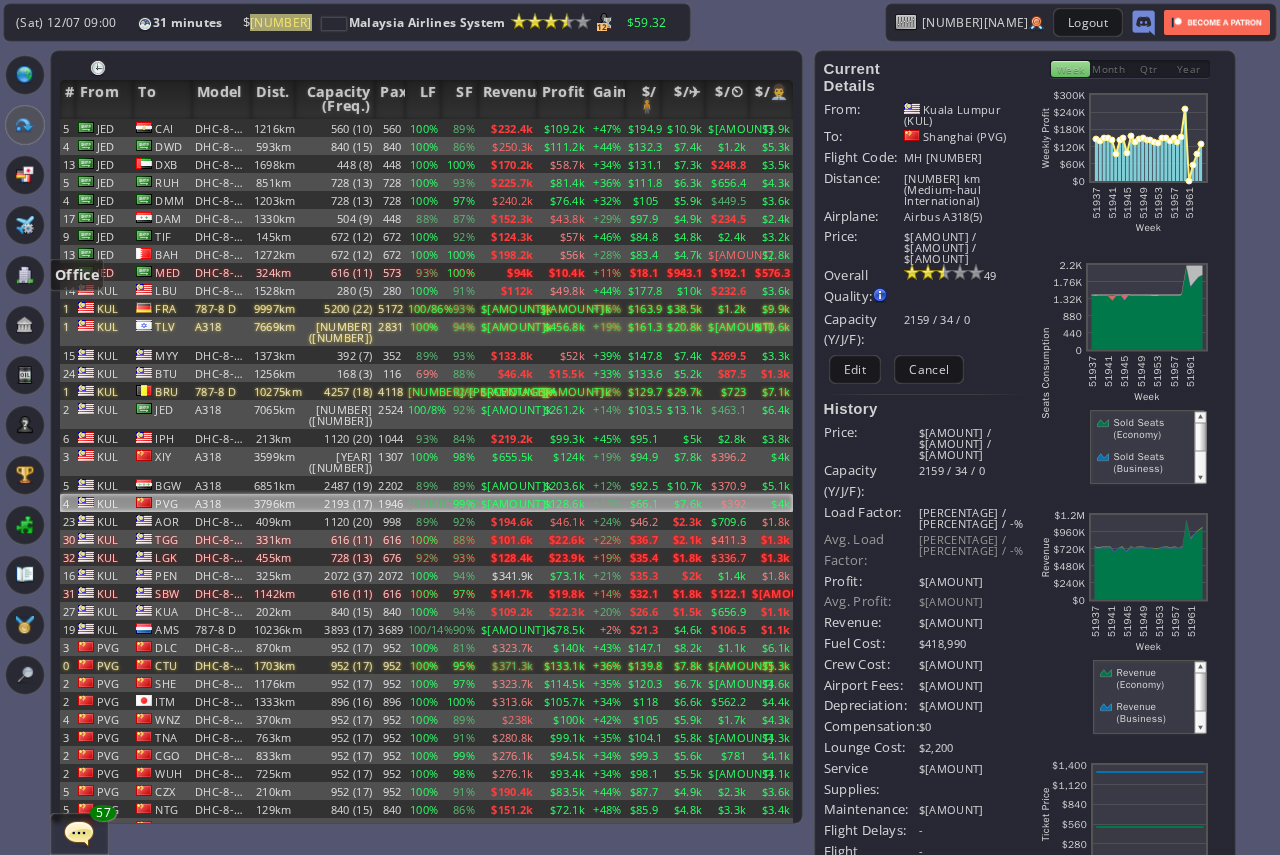click at bounding box center (25, 275) 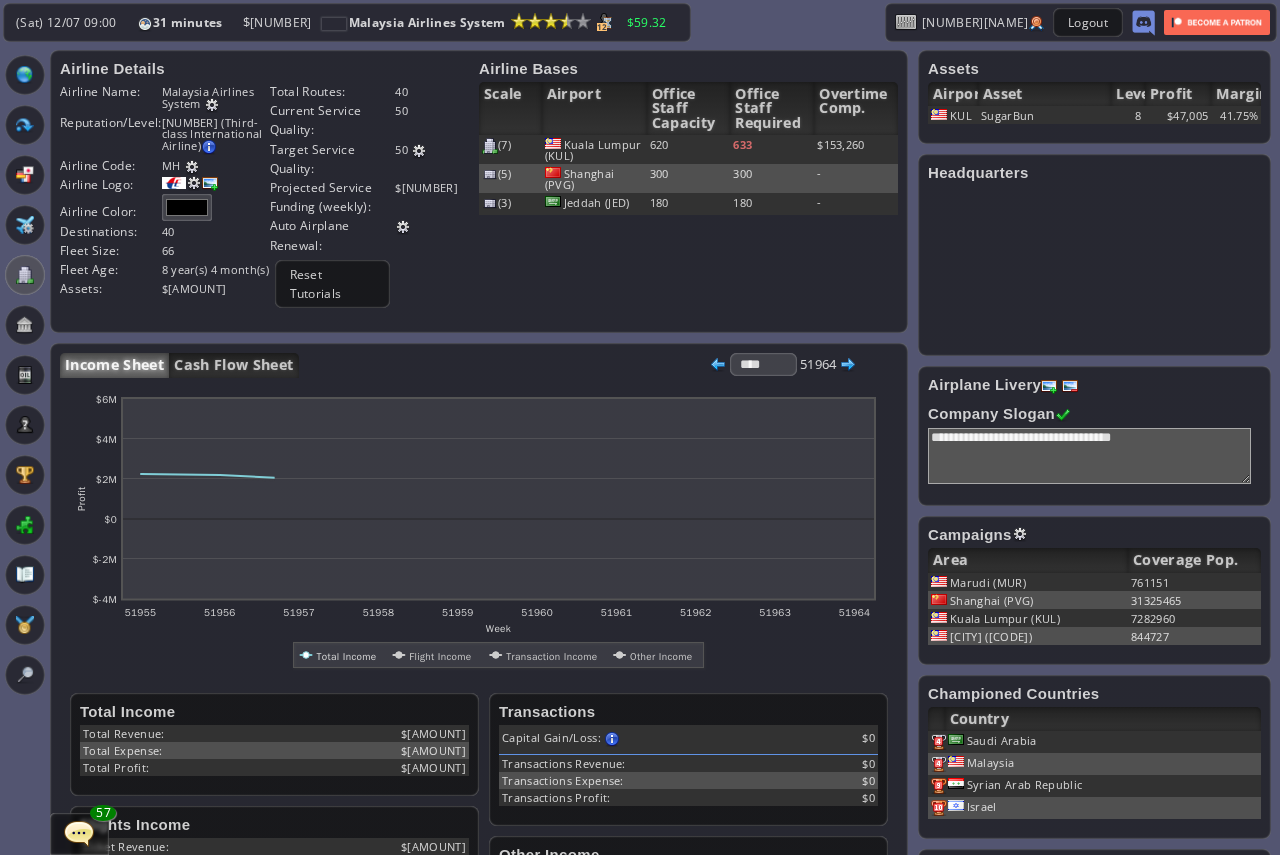 click on "Airline Details
Airline Name:
[AIRLINE] System
Reputation/Level:
[NUMBER] (Third-class International Airline) Target Reputation: [NUMBER] Airport Loyalist Ranking : [NUMBER] Alliance Bonus : [NUMBER] Passengers carried : [NUMBER] Current reputation adjusts slowly towards the target reputation Next Grade: [NUMBER]
Airline Code: MH" at bounding box center [479, 191] 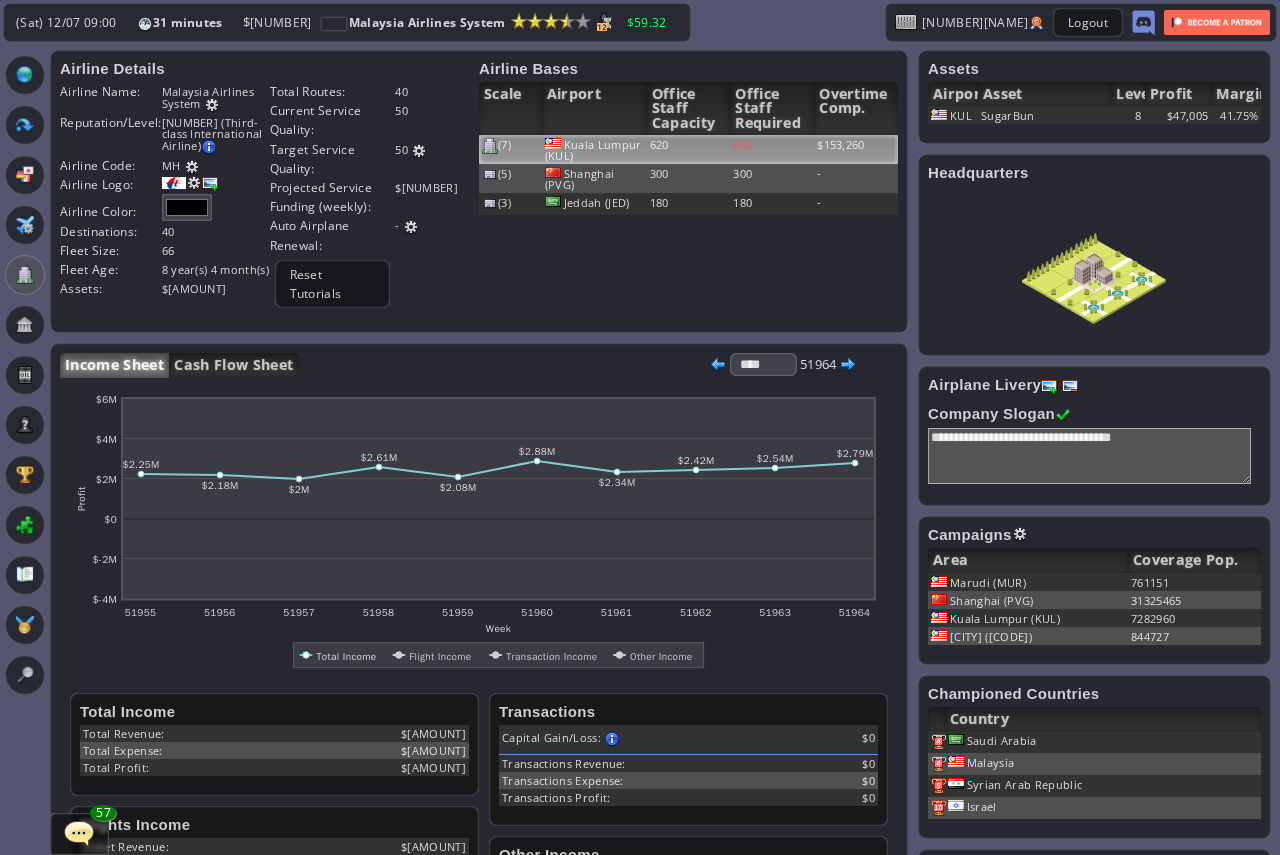 click on "Kuala Lumpur (KUL)" at bounding box center [594, 149] 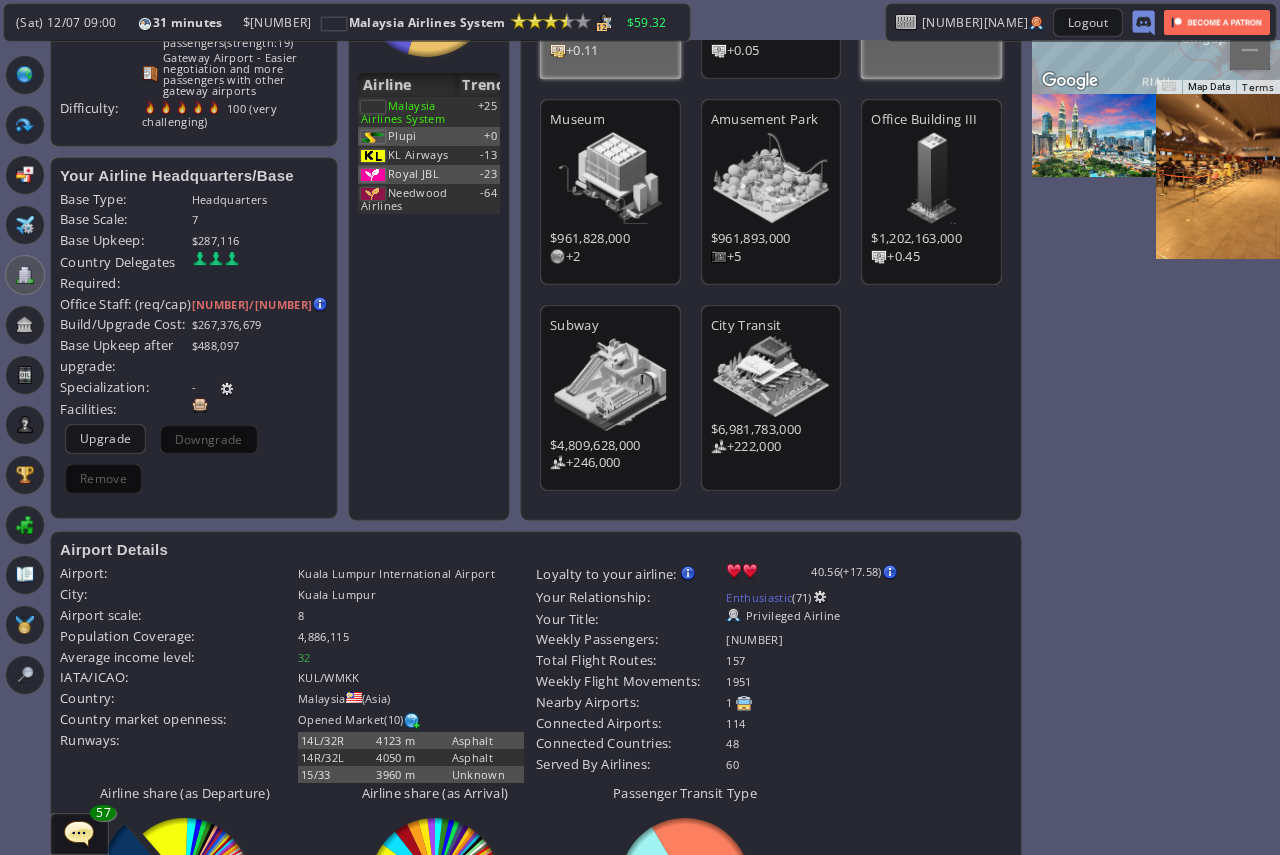 scroll, scrollTop: 200, scrollLeft: 0, axis: vertical 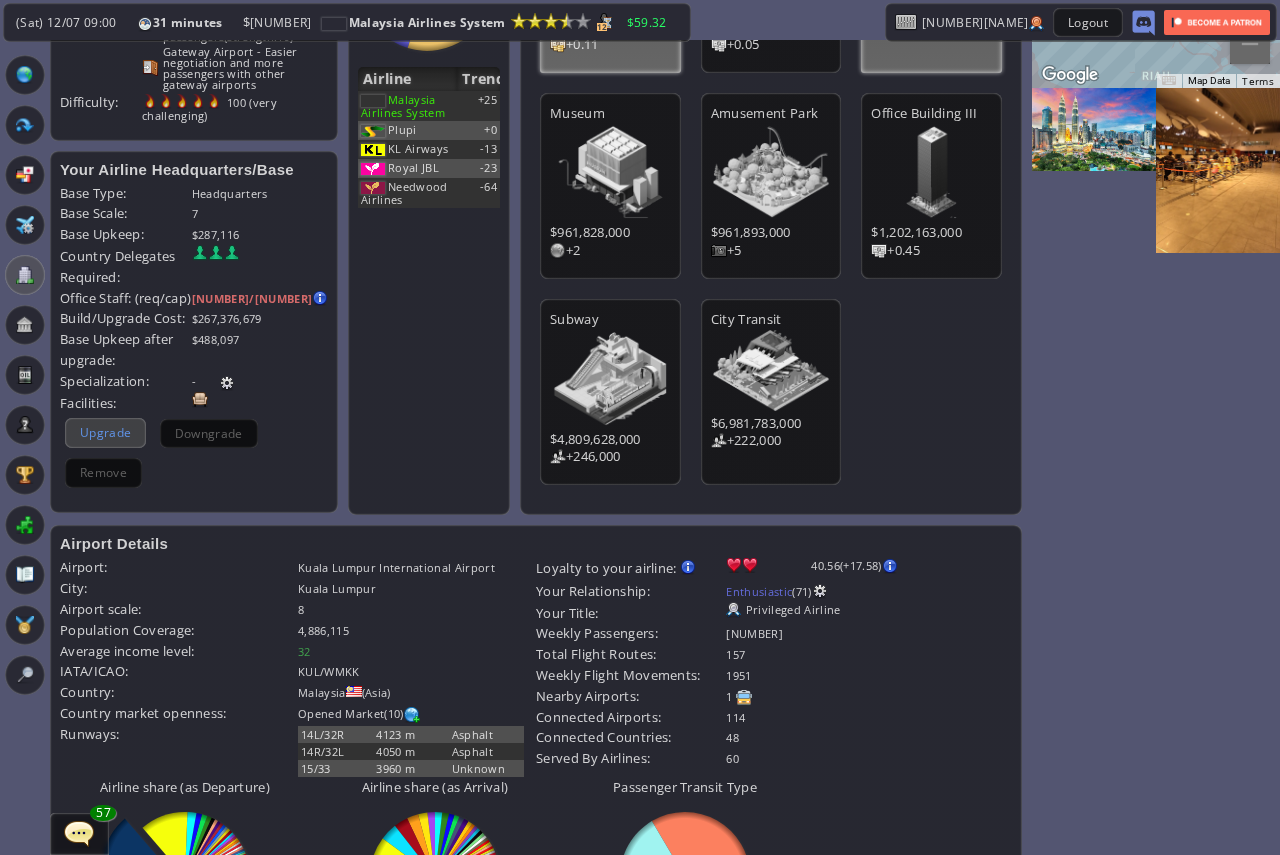 click on "Upgrade" at bounding box center (105, 432) 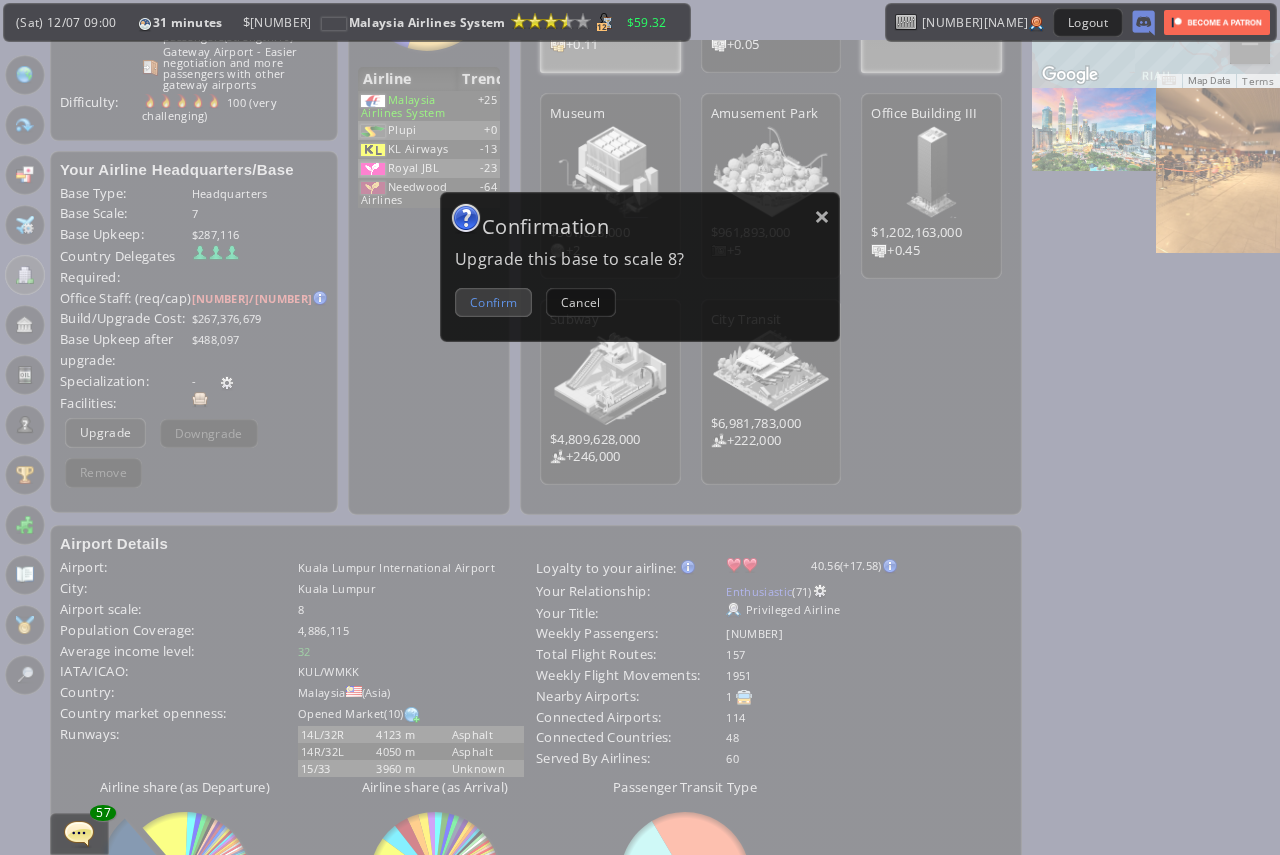 click on "Confirm" at bounding box center (493, 302) 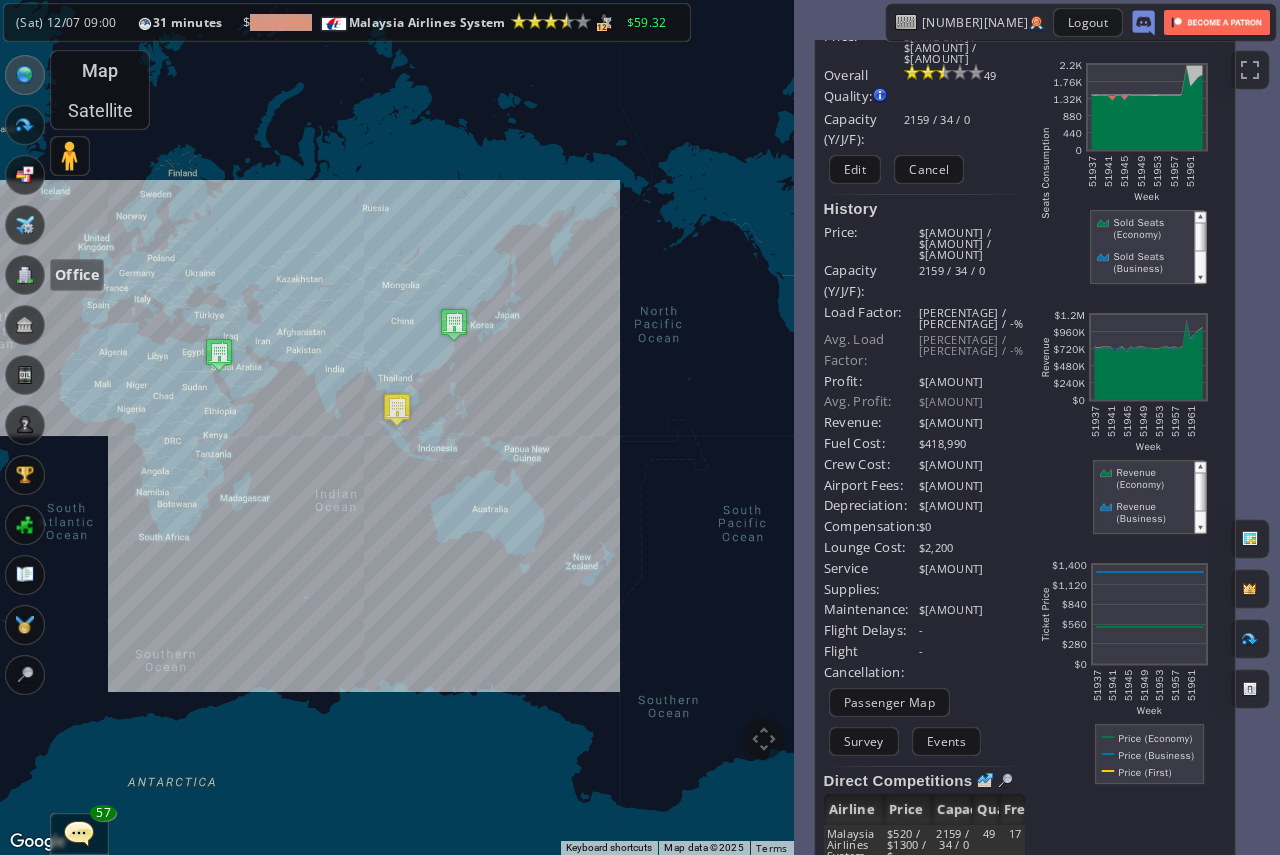 click at bounding box center (25, 275) 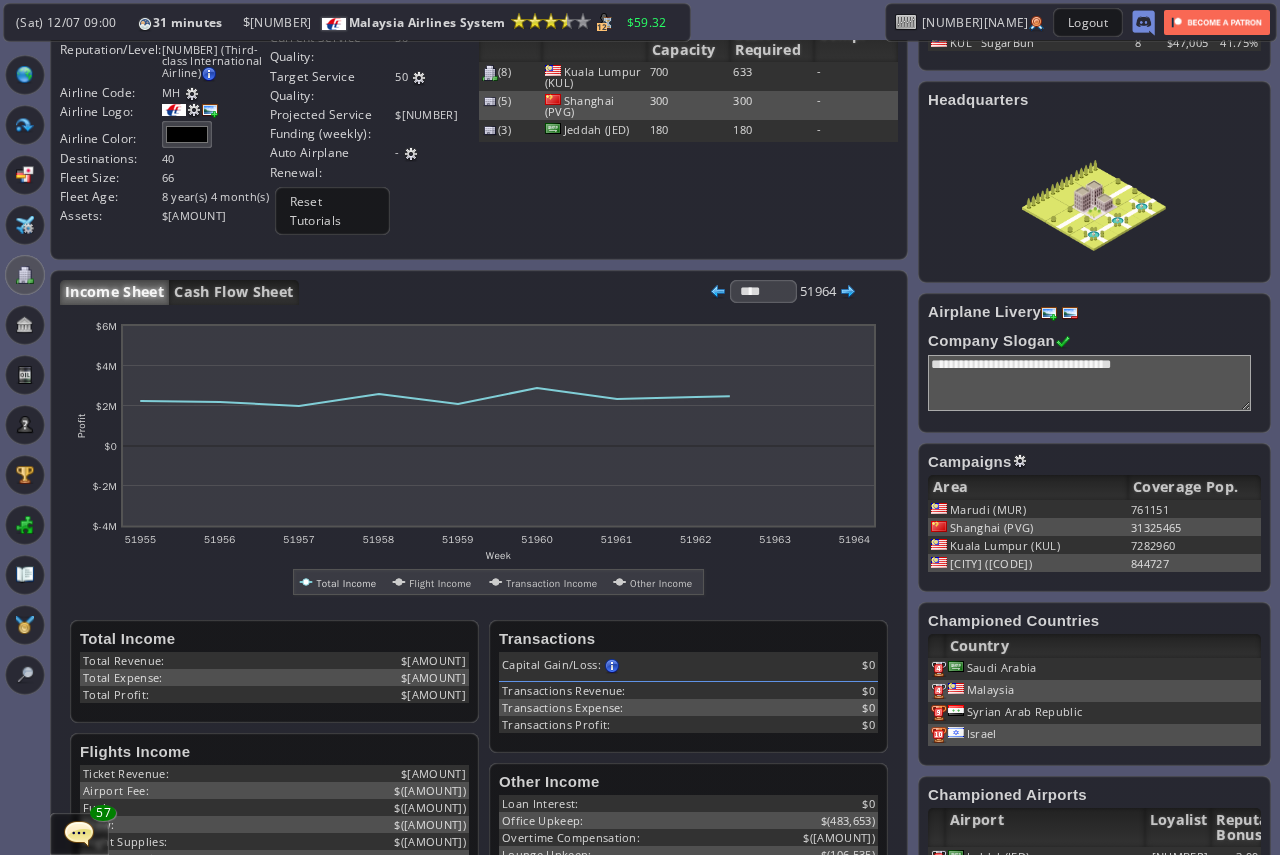 scroll, scrollTop: 0, scrollLeft: 0, axis: both 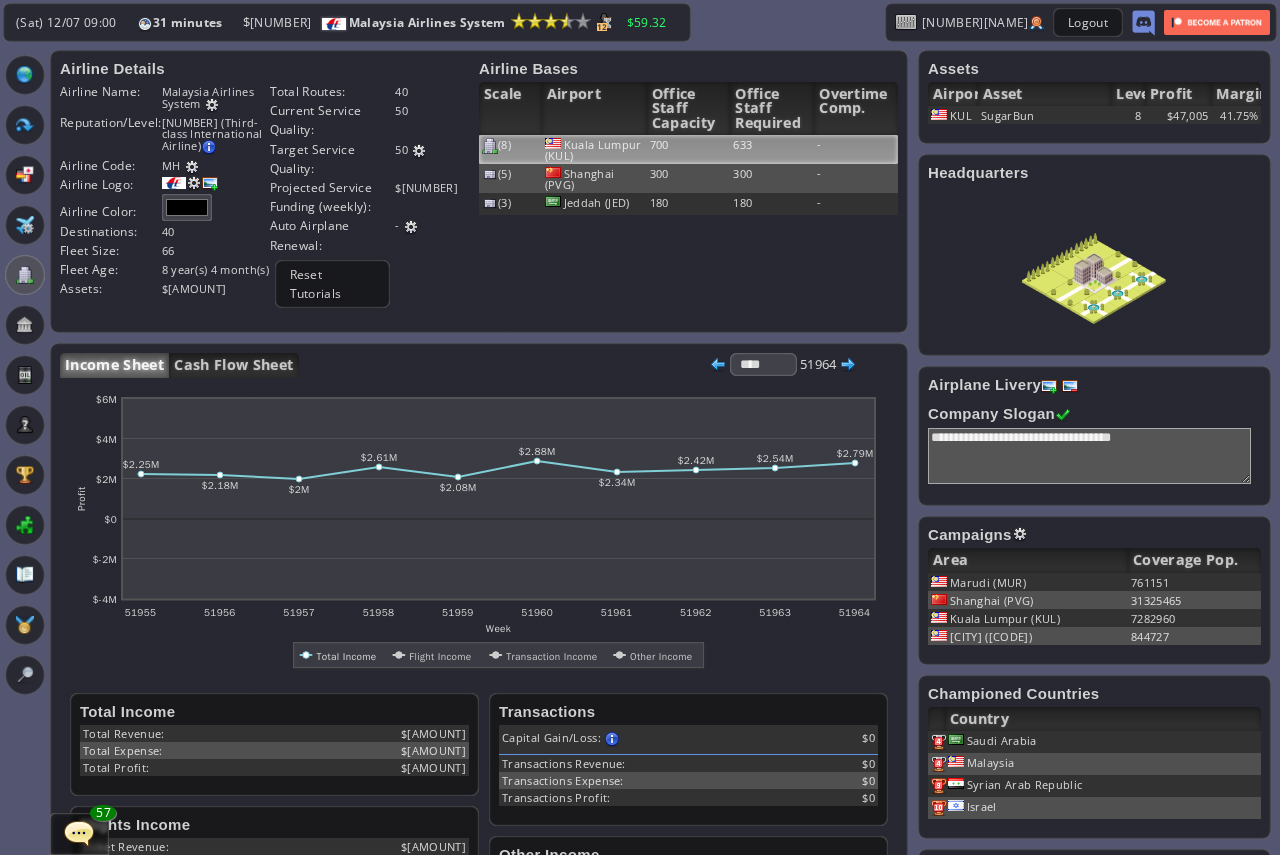 click on "700" at bounding box center [689, 149] 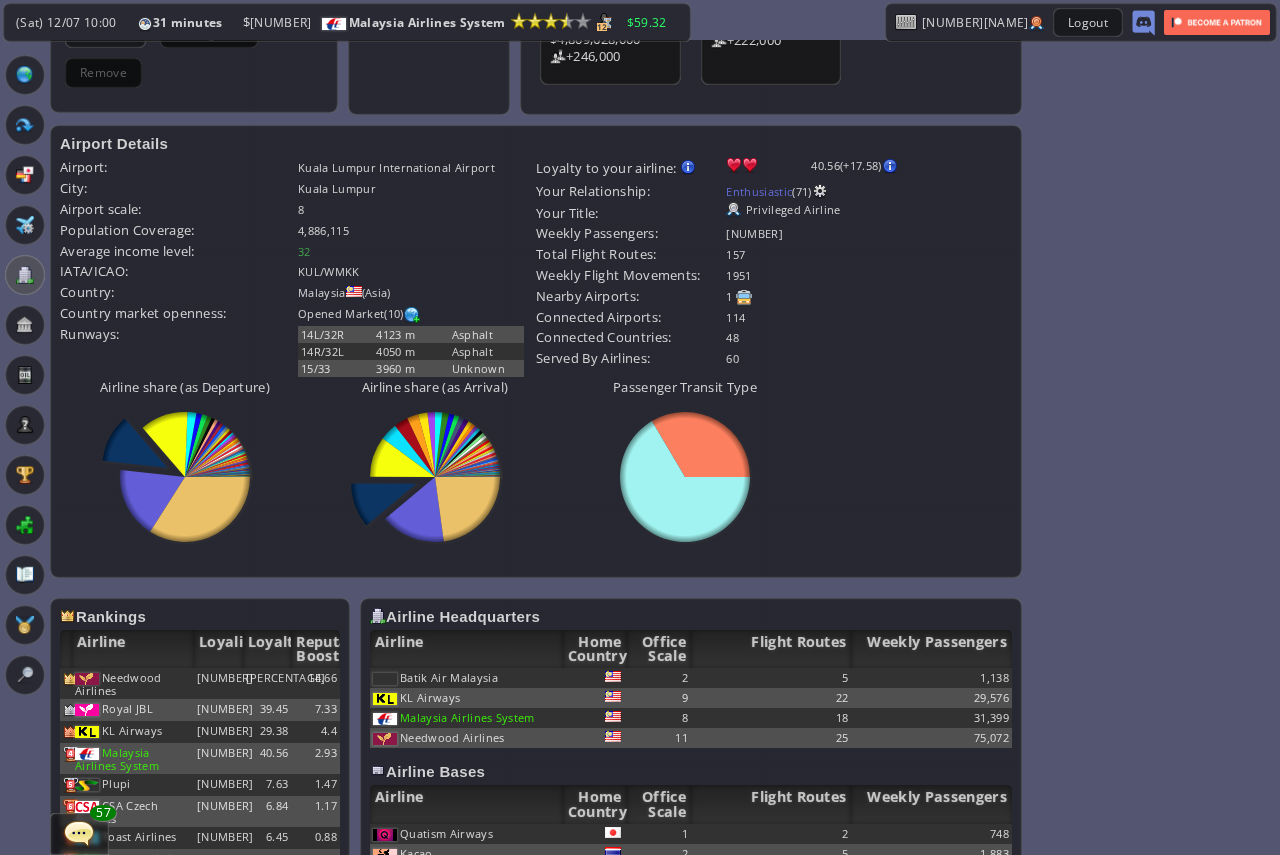 click on "Airline share (as Departure)
abcdefhiklmnopqrstuvwxyz Loading chart. Please wait. abcdefhiklmnopqrstuvwxyz
Airline share (as Arrival)
abcdefhiklmnopqrstuvwxyz Loading chart. Please wait. abcdefhiklmnopqrstuvwxyz
Passenger Transit Type
abcdefhiklmnopqrstuvwxyz Loading chart. Please wait. abcdefhiklmnopqrstuvwxyz" at bounding box center (536, 467) 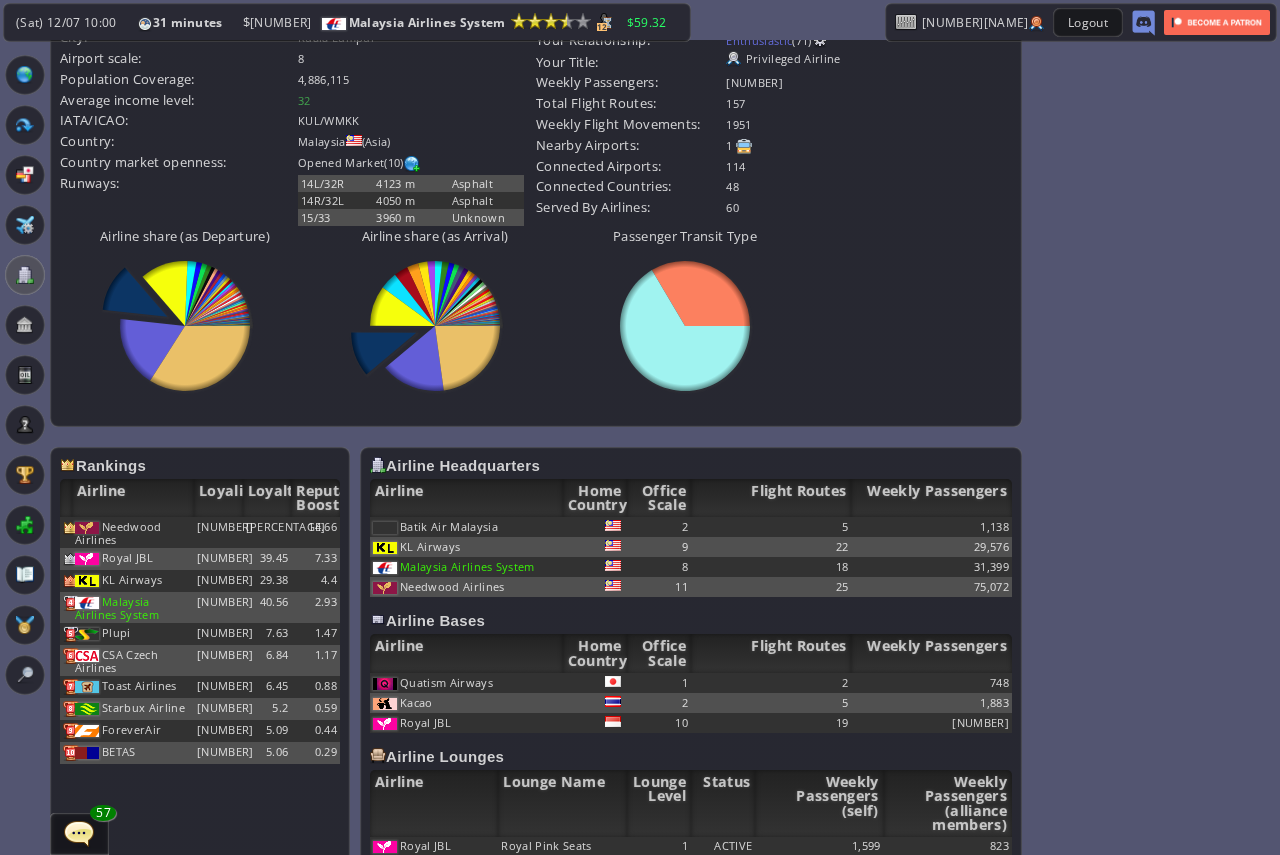 scroll, scrollTop: 800, scrollLeft: 0, axis: vertical 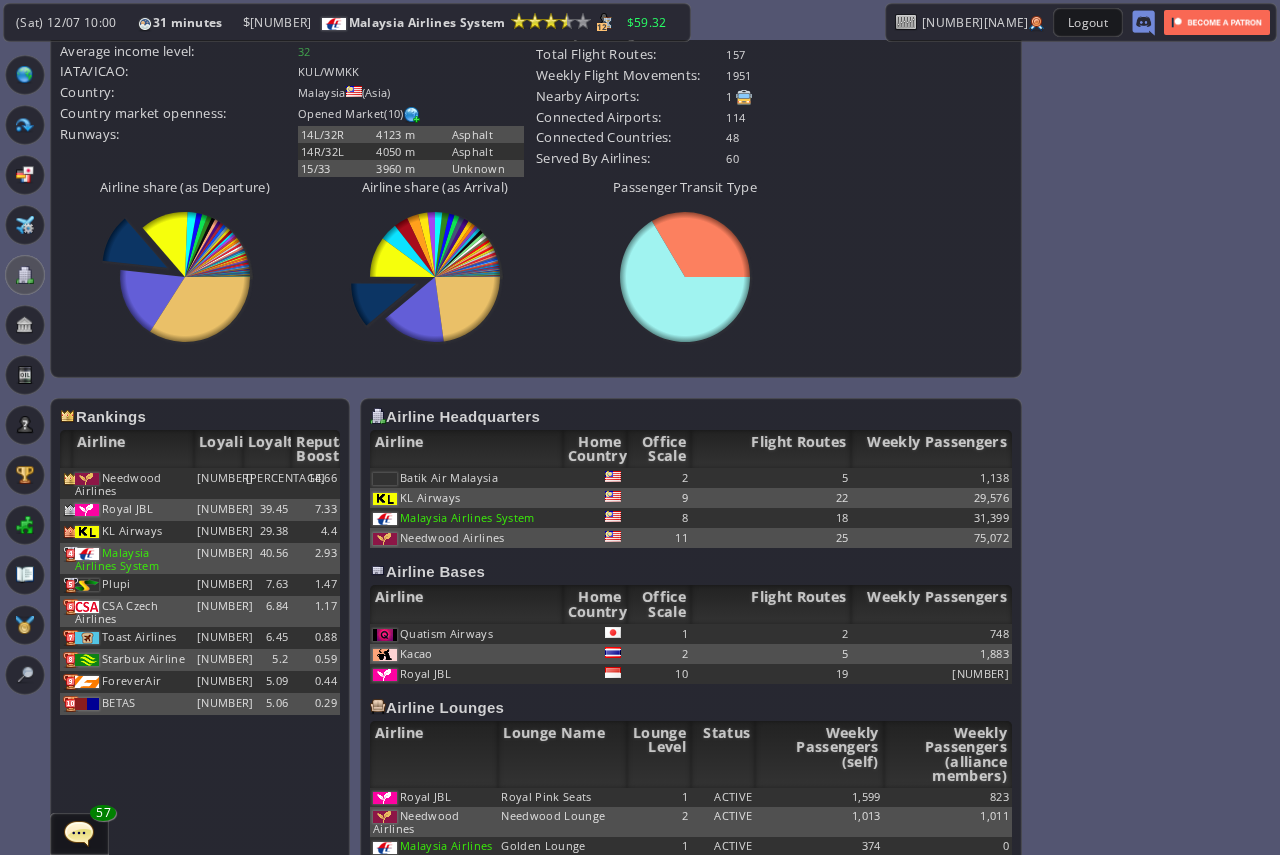 click on "Airport Rating
Airport:
[NUMBER] (quite challenging)
Country:
[NUMBER] (challenging)
Competition:
[NUMBER] (very challenging)
Charms:
International Hub - Attracts more international passengers especially business travelers (strength:  [NUMBER]) Vacation Hub - Attracts more tourist passengers (strength:  [NUMBER]) Gateway Airport - Easier negotiation and more passengers with other gateway airports
Difficulty:
[NUMBER] (very challenging)
Your Airline Headquarters/Base
Base Type:
Headquarters
Base Scale:
[NUMBER]
Base Upkeep:
$[AMOUNT]
[NUMBER]/[NUMBER]" at bounding box center (640, 69) 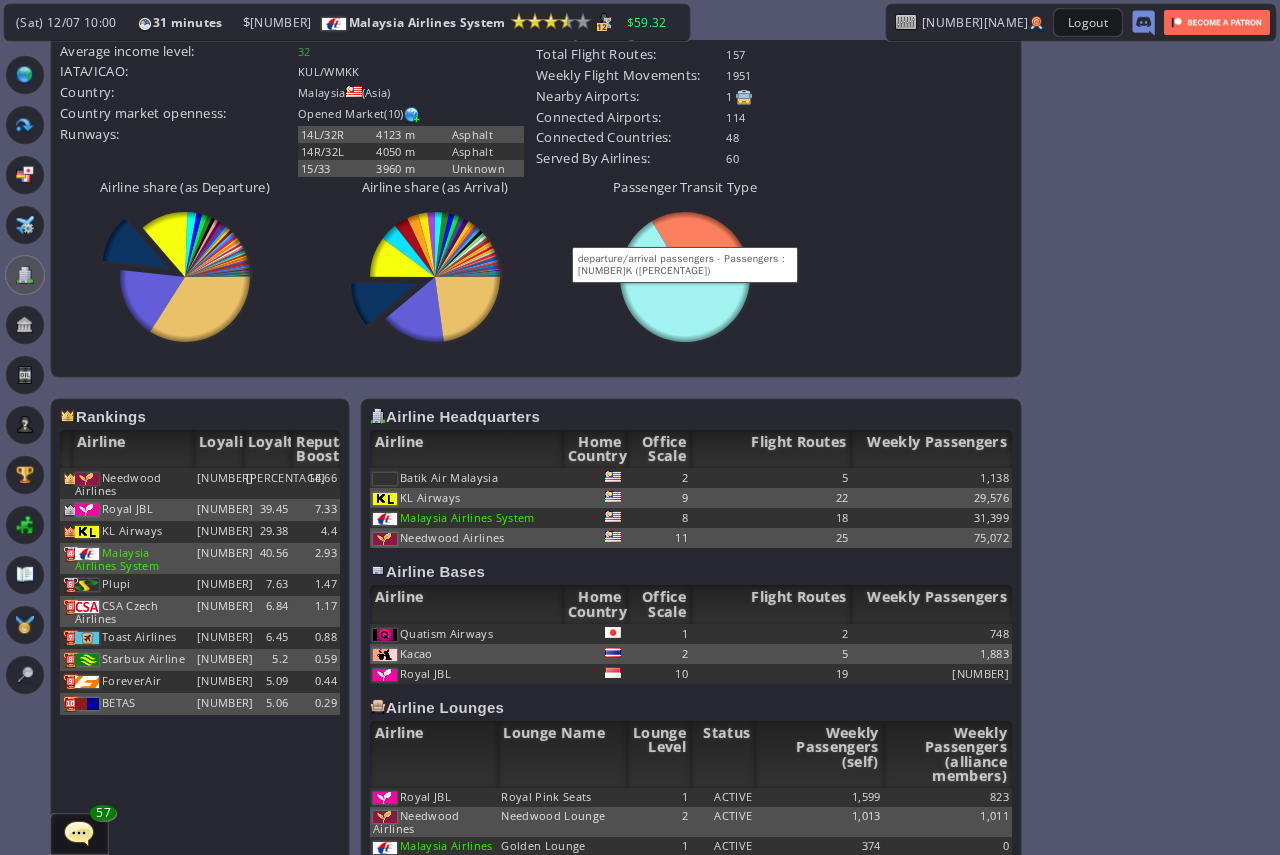 click on "Airline share (as Departure)
abcdefhiklmnopqrstuvwxyz Loading chart. Please wait. abcdefhiklmnopqrstuvwxyz
Airline share (as Arrival)
abcdefhiklmnopqrstuvwxyz Loading chart. Please wait. abcdefhiklmnopqrstuvwxyz
Passenger Transit Type
abcdefhiklmnopqrstuvwxyz Loading chart. Please wait. abcdefhiklmnopqrstuvwxyz" at bounding box center (536, 267) 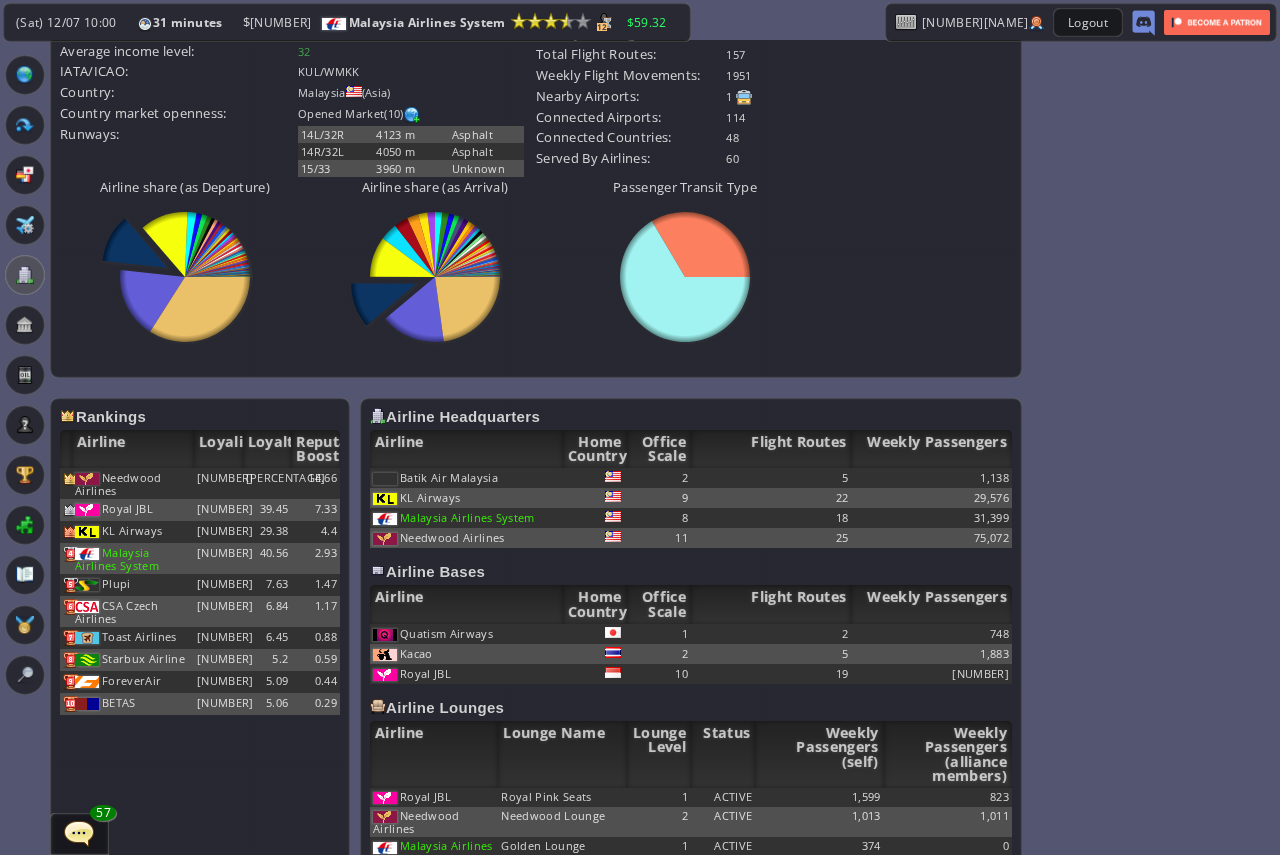 click on "Airline share (as Departure)
abcdefhiklmnopqrstuvwxyz Loading chart. Please wait. abcdefhiklmnopqrstuvwxyz
Airline share (as Arrival)
abcdefhiklmnopqrstuvwxyz Loading chart. Please wait. abcdefhiklmnopqrstuvwxyz
Passenger Transit Type
abcdefhiklmnopqrstuvwxyz Loading chart. Please wait. abcdefhiklmnopqrstuvwxyz" at bounding box center [536, 267] 